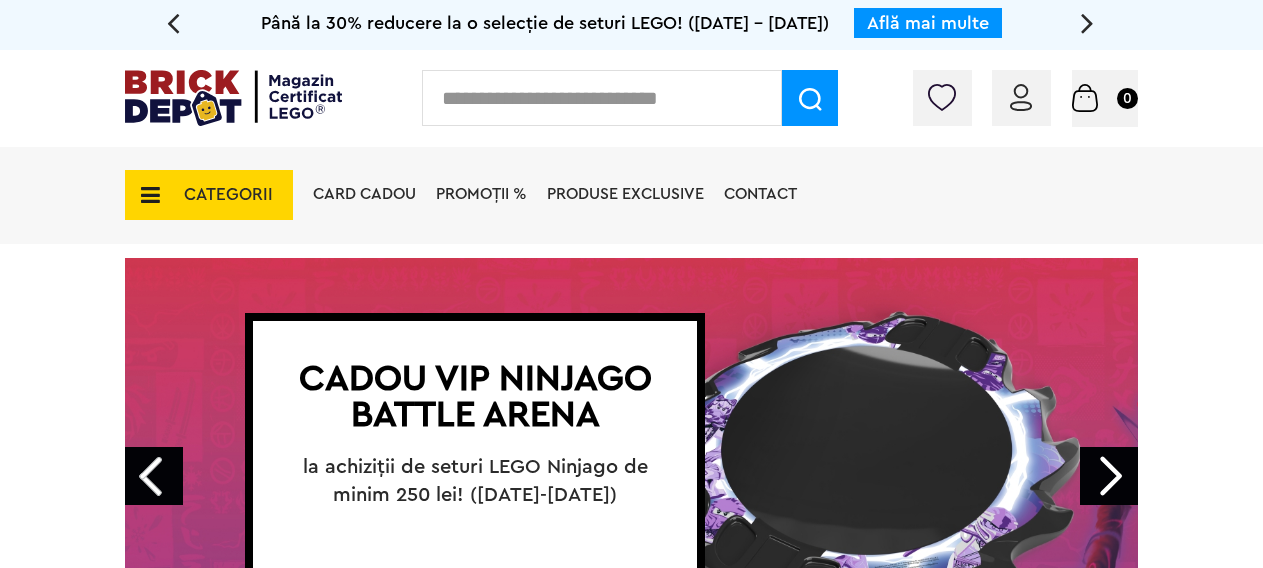 scroll, scrollTop: 0, scrollLeft: 0, axis: both 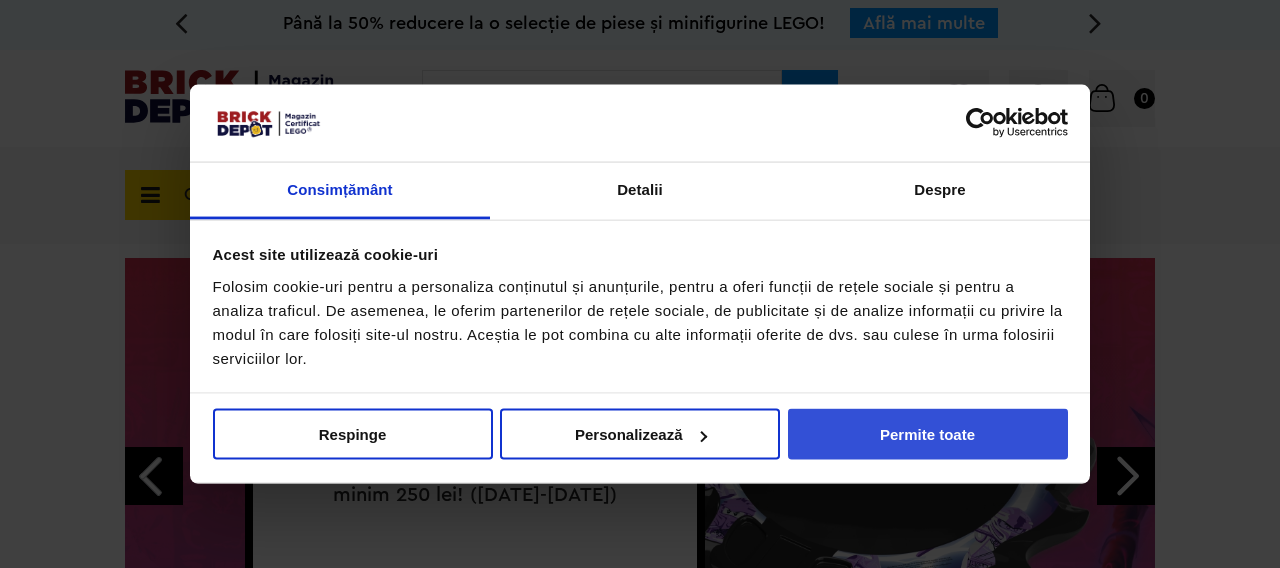 click on "Permite toate" at bounding box center [928, 434] 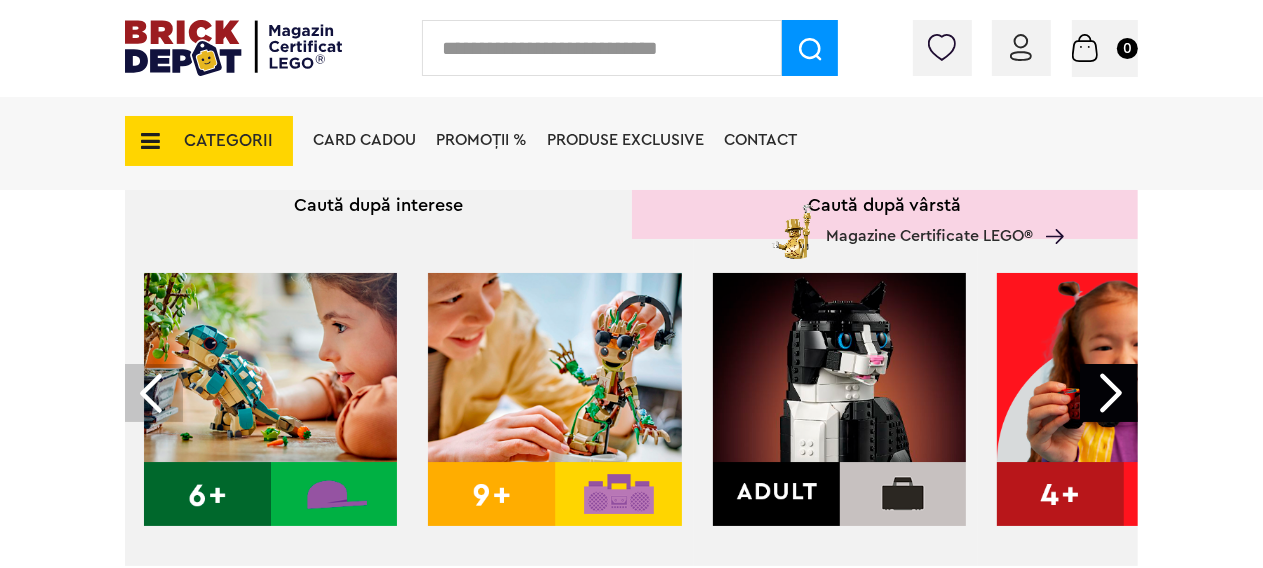 scroll, scrollTop: 739, scrollLeft: 0, axis: vertical 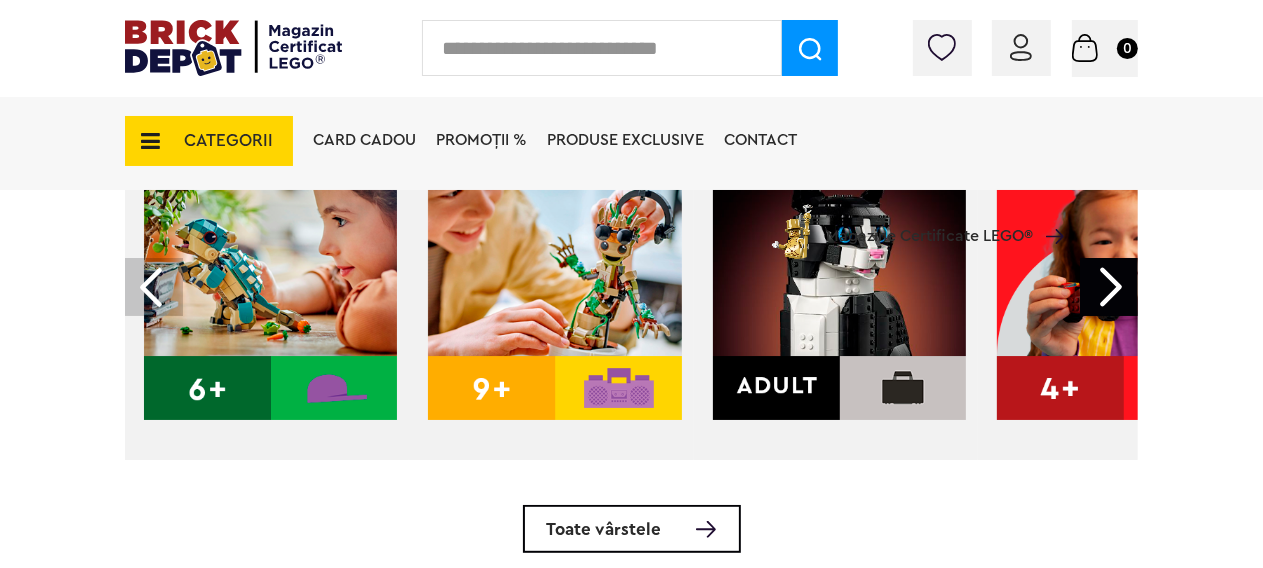 click at bounding box center (839, 293) 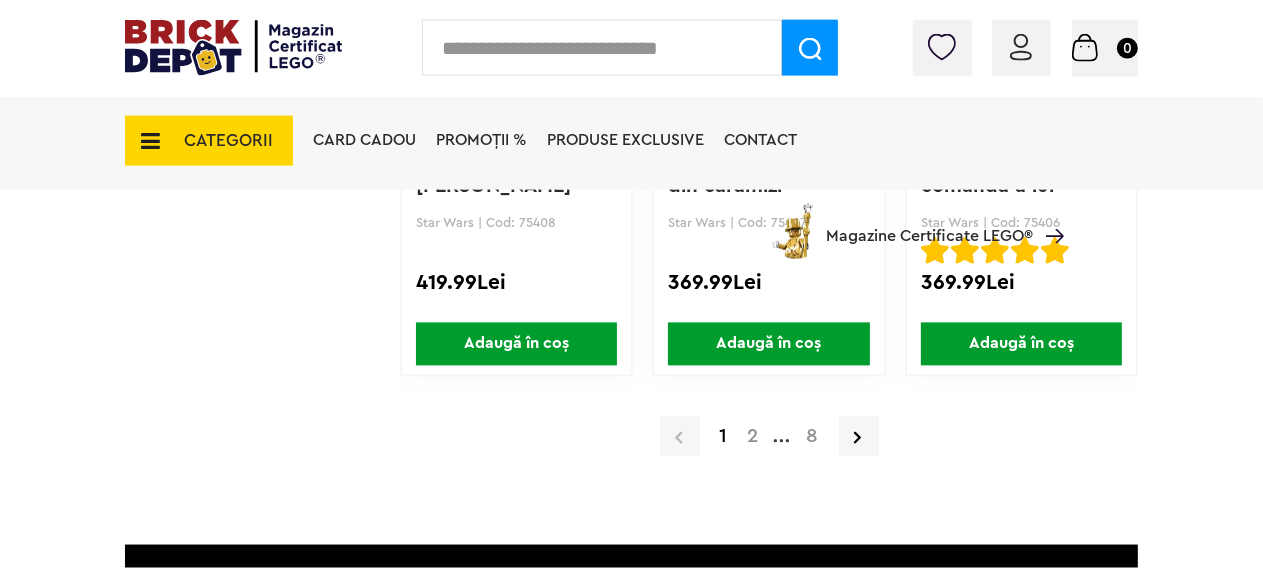 scroll, scrollTop: 3590, scrollLeft: 0, axis: vertical 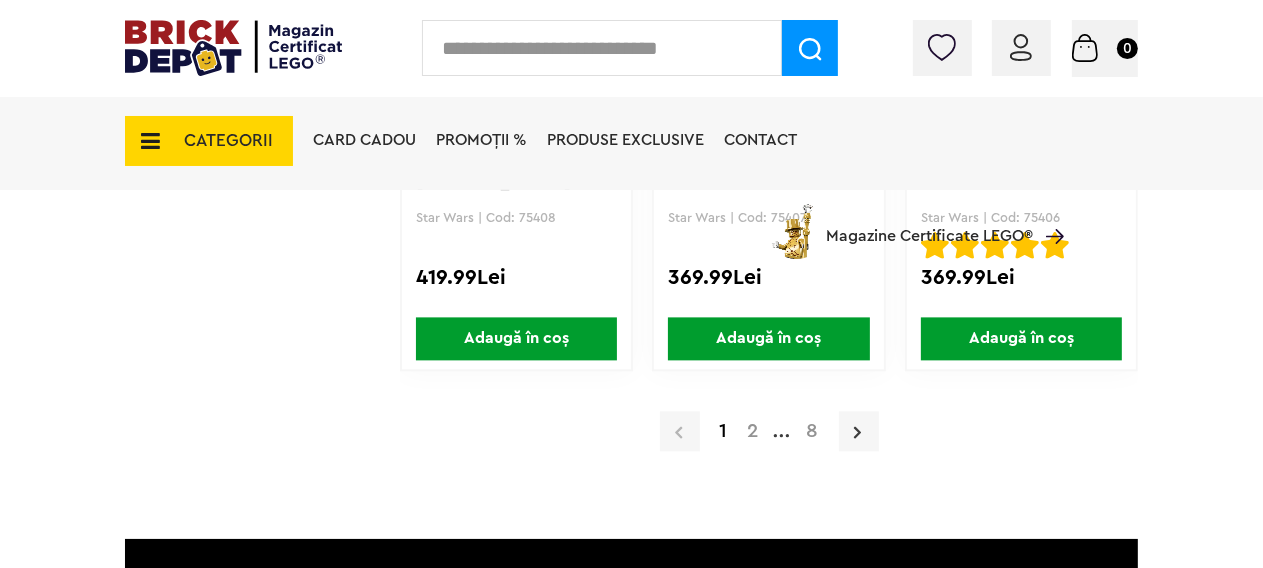 click at bounding box center [858, 432] 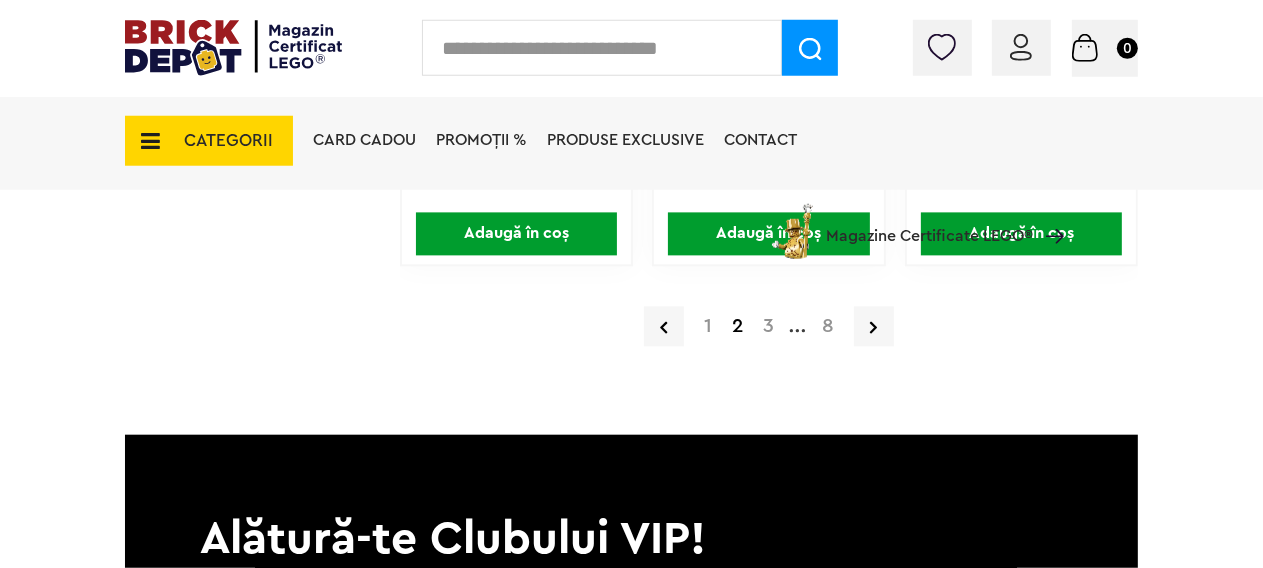 scroll, scrollTop: 3696, scrollLeft: 0, axis: vertical 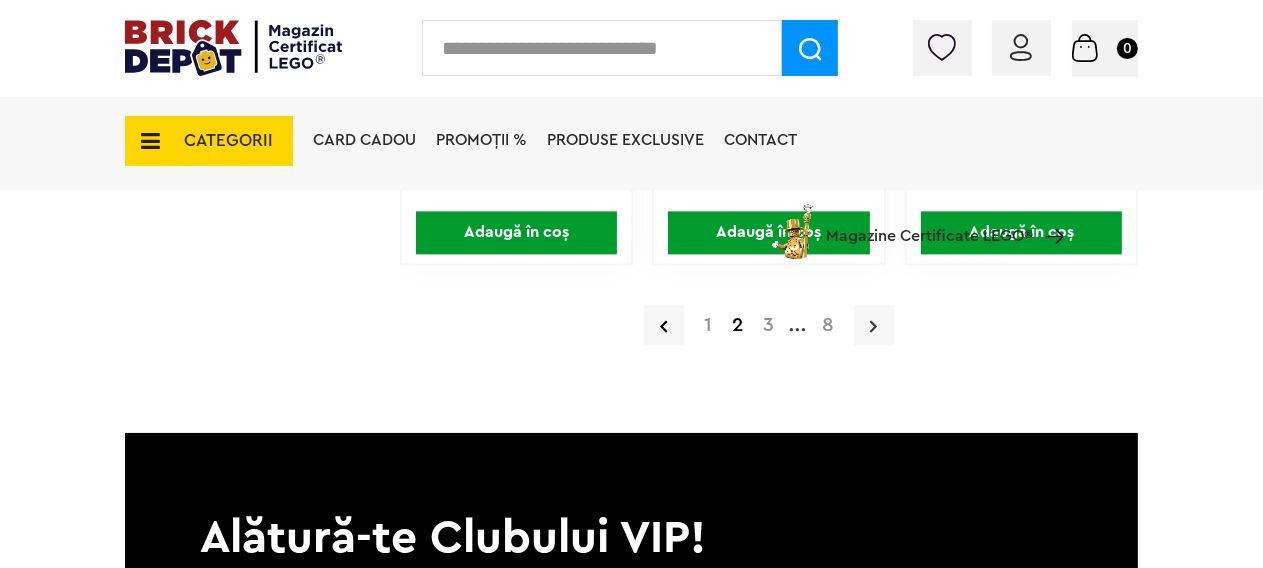 click at bounding box center (874, 325) 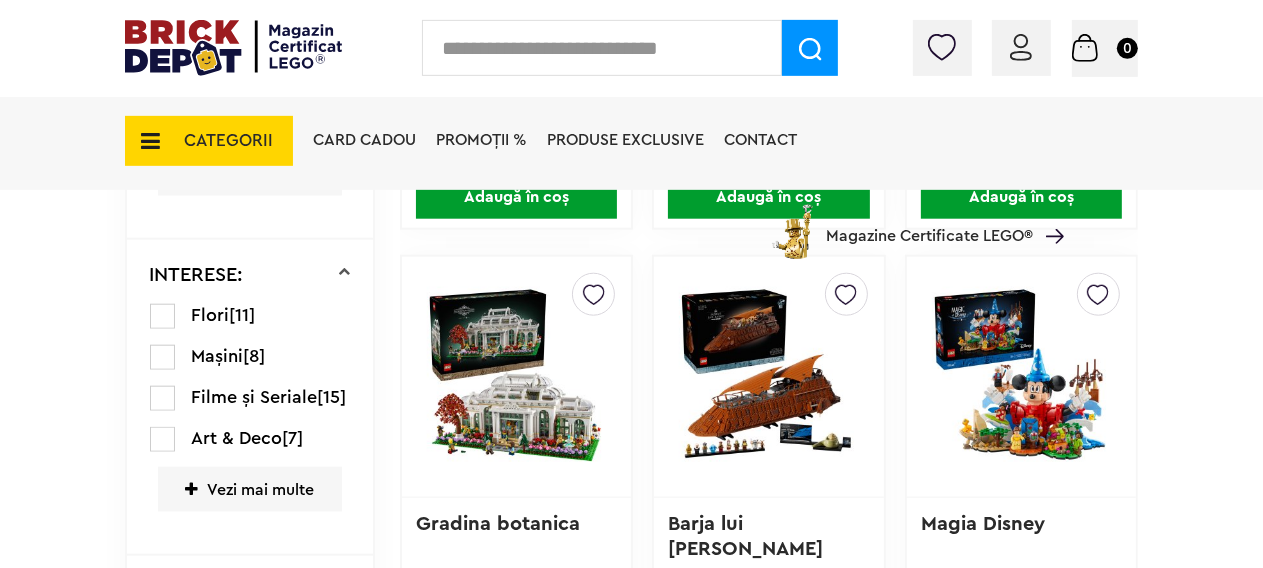 scroll, scrollTop: 1689, scrollLeft: 0, axis: vertical 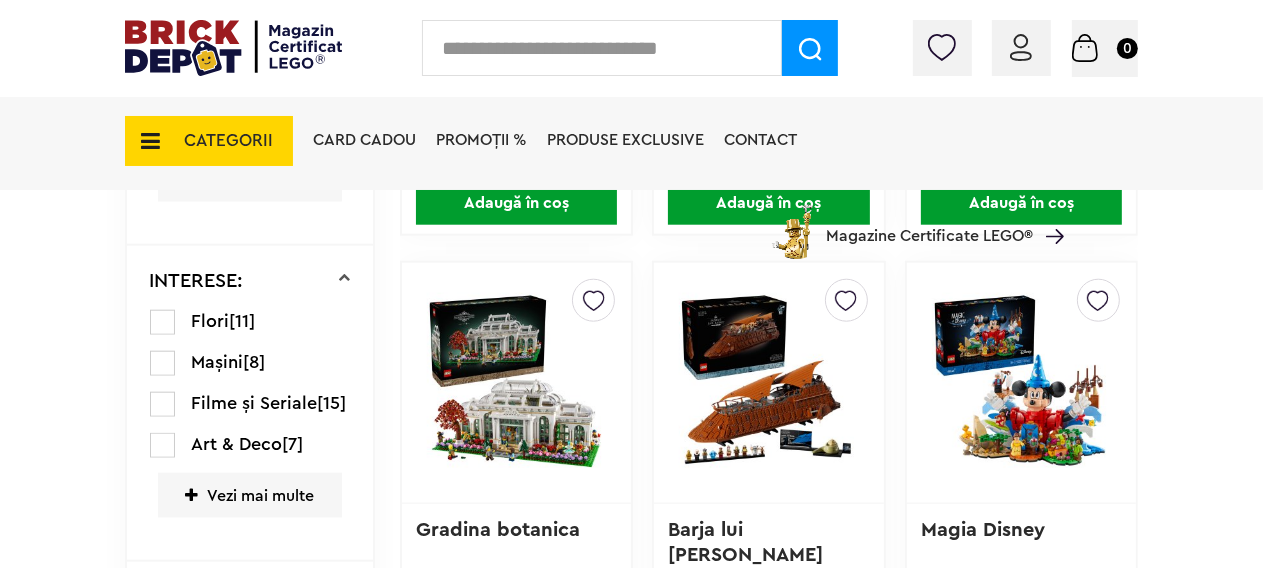 click at bounding box center (516, 383) 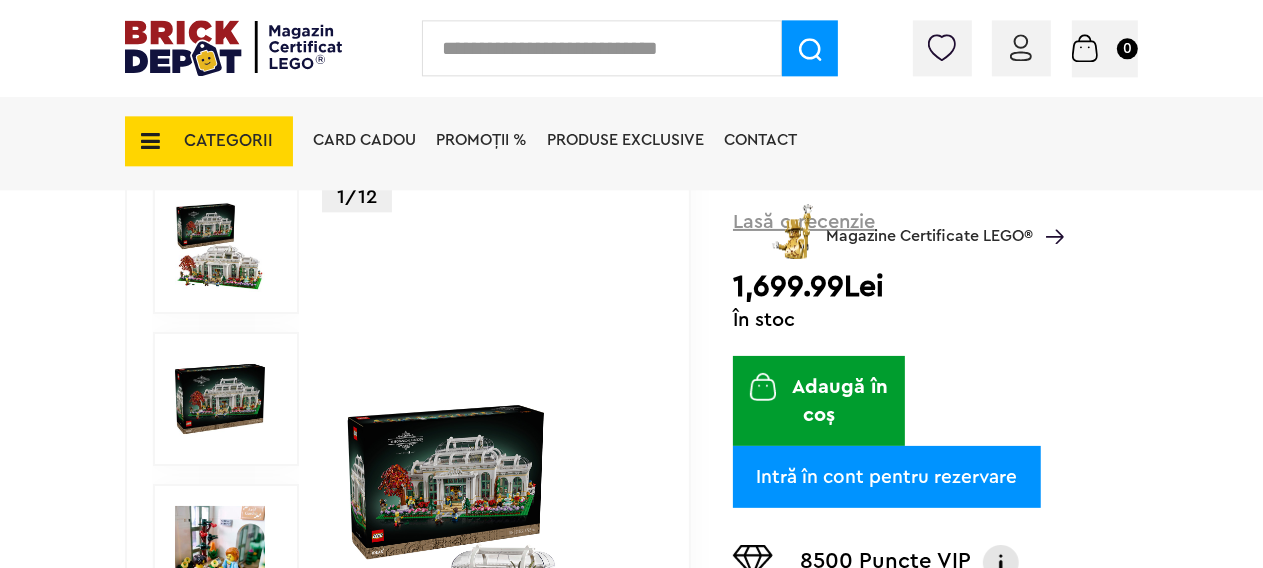scroll, scrollTop: 211, scrollLeft: 0, axis: vertical 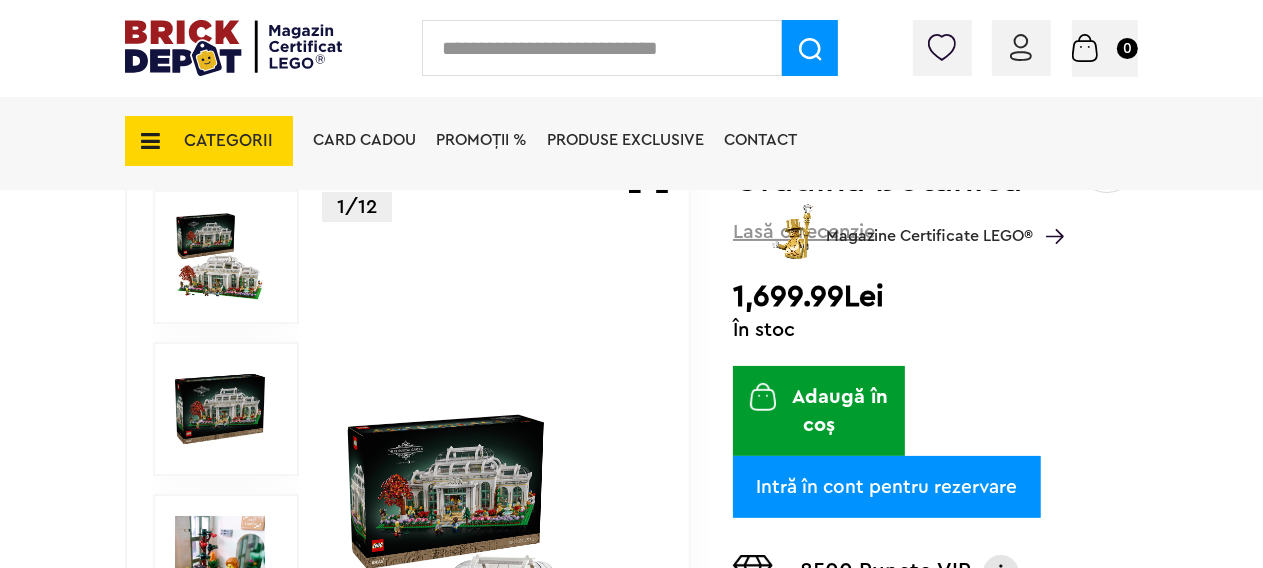 click at bounding box center [494, 561] 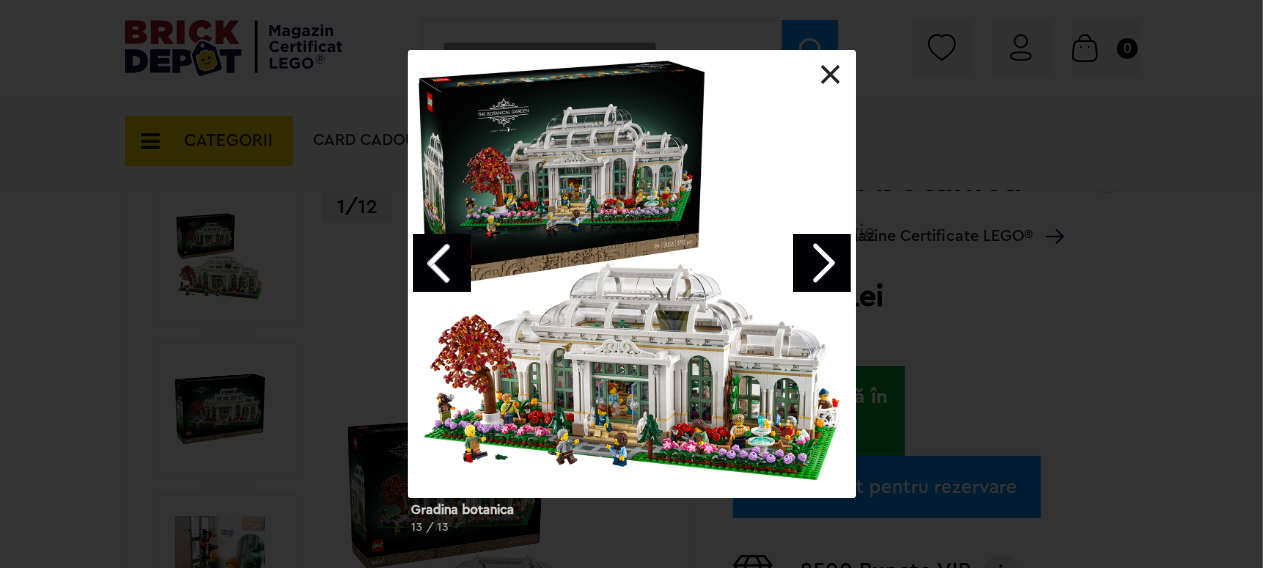 click at bounding box center [822, 263] 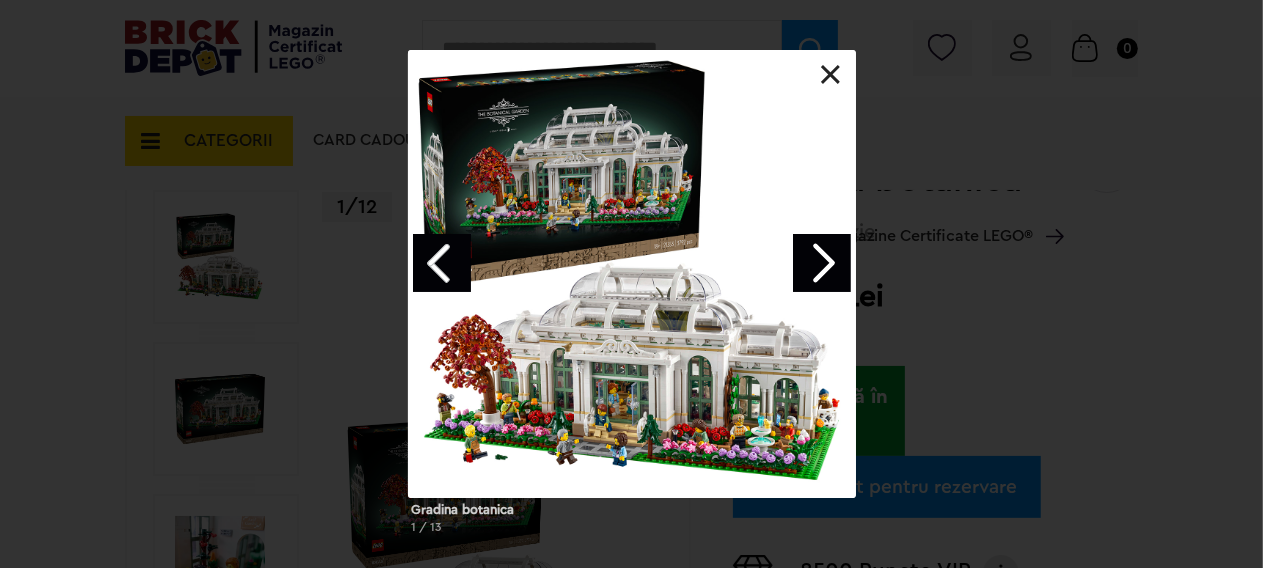 click at bounding box center (822, 263) 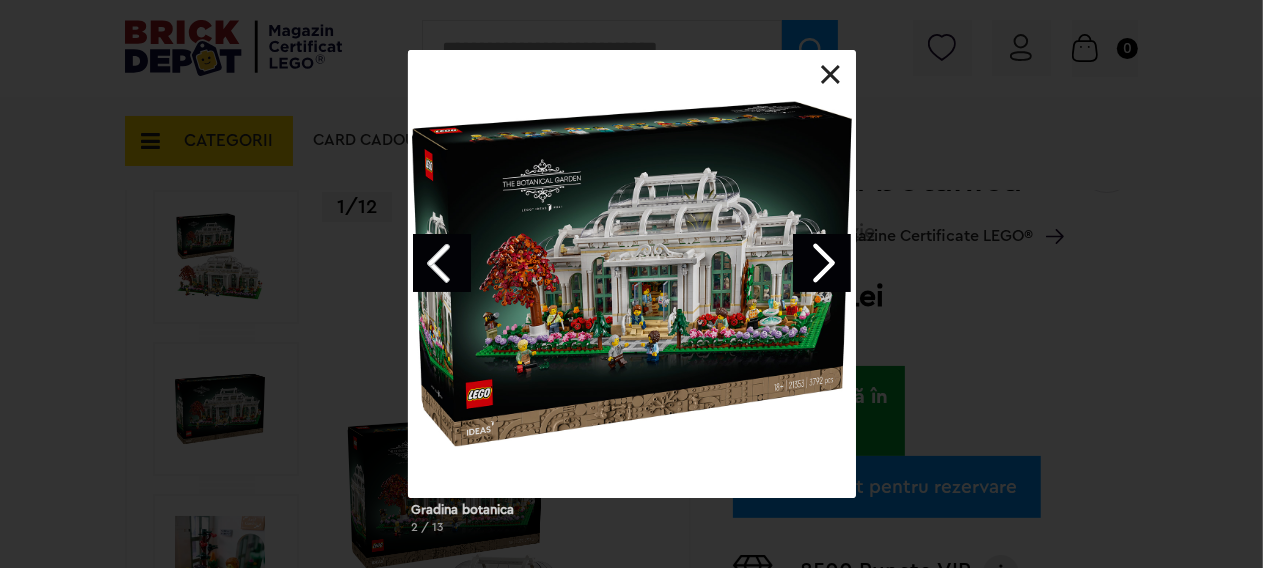 click at bounding box center (822, 263) 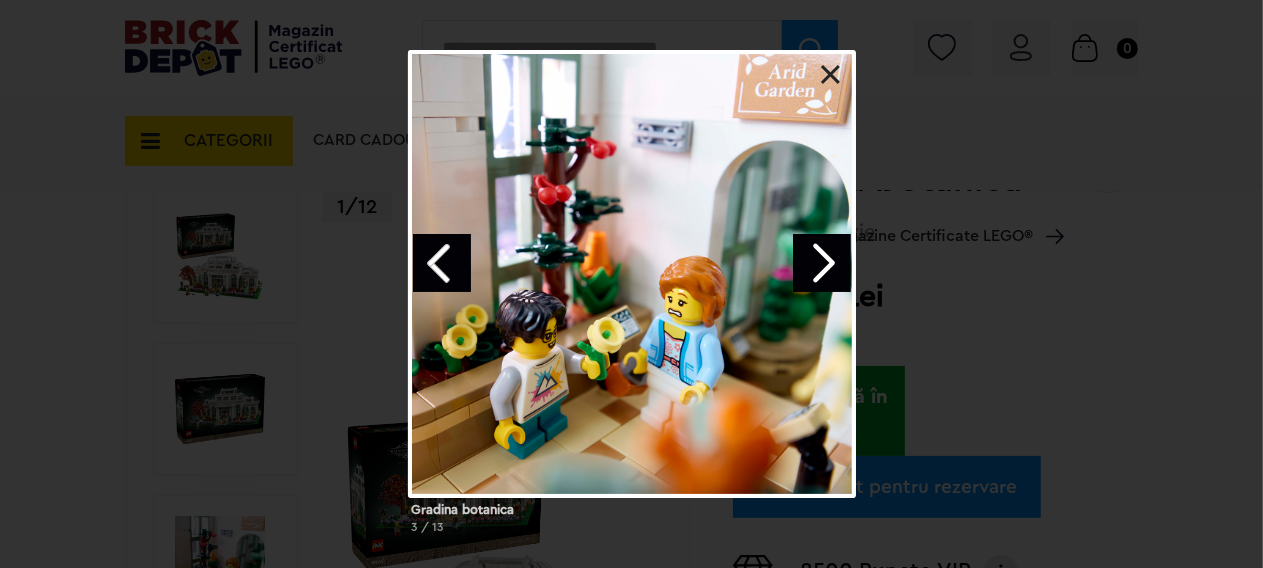 click at bounding box center (822, 263) 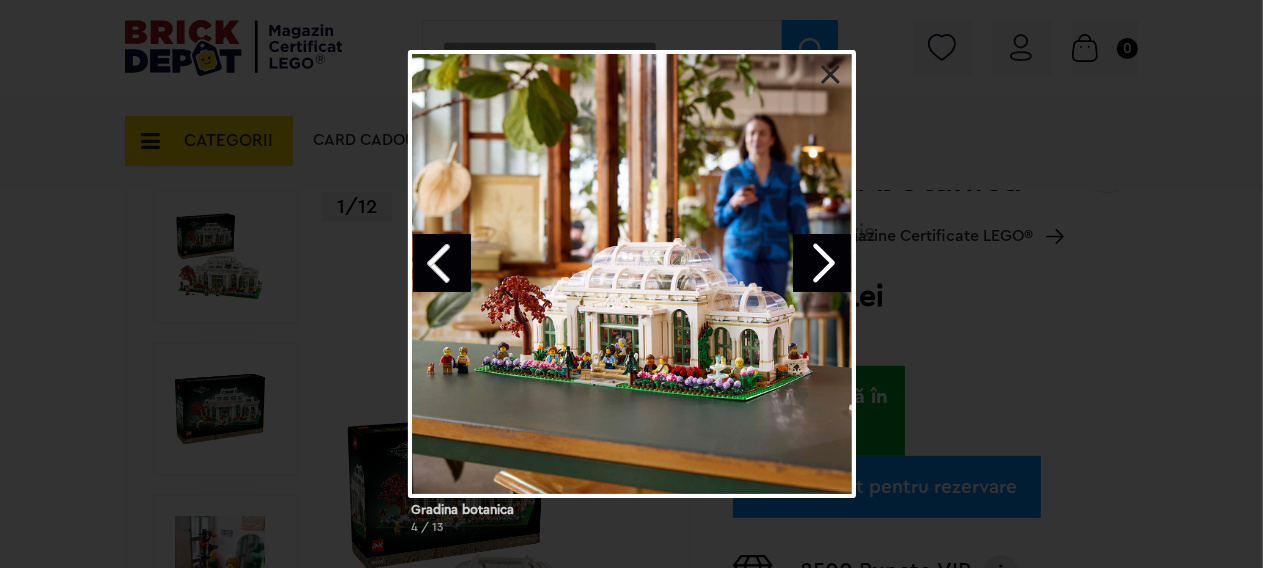 click at bounding box center [822, 263] 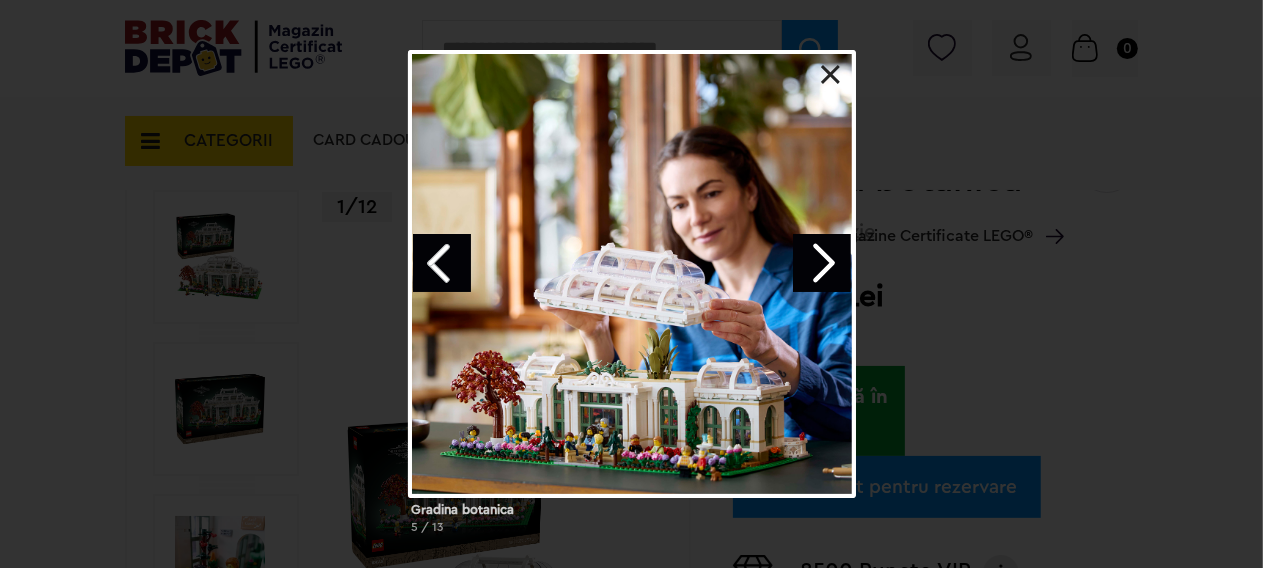 click at bounding box center (822, 263) 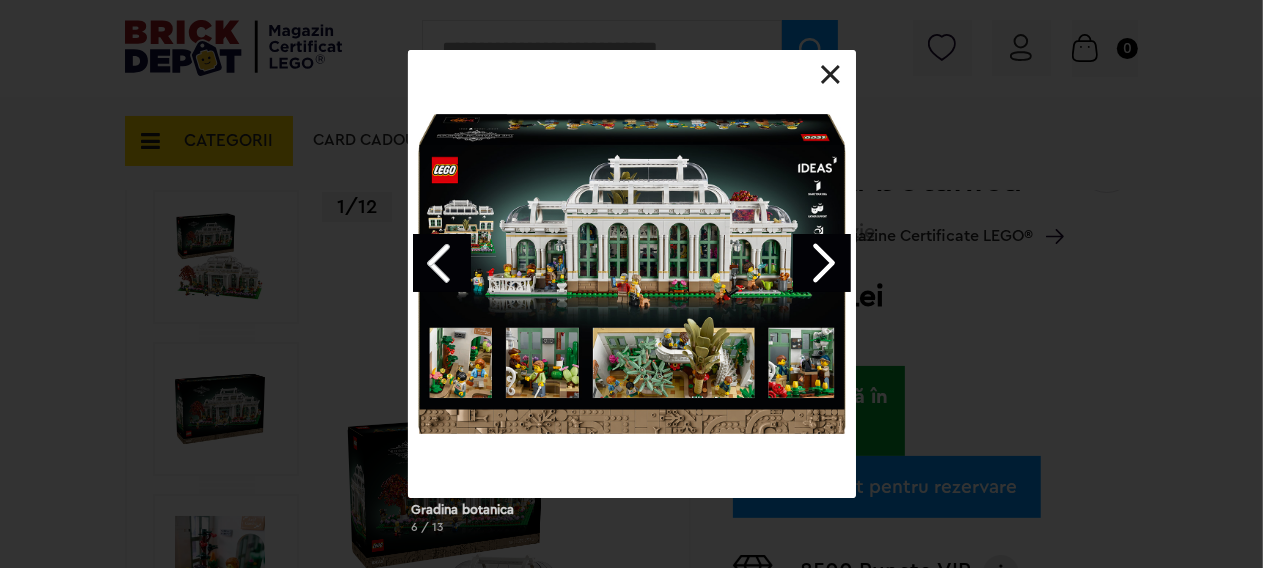 click at bounding box center (822, 263) 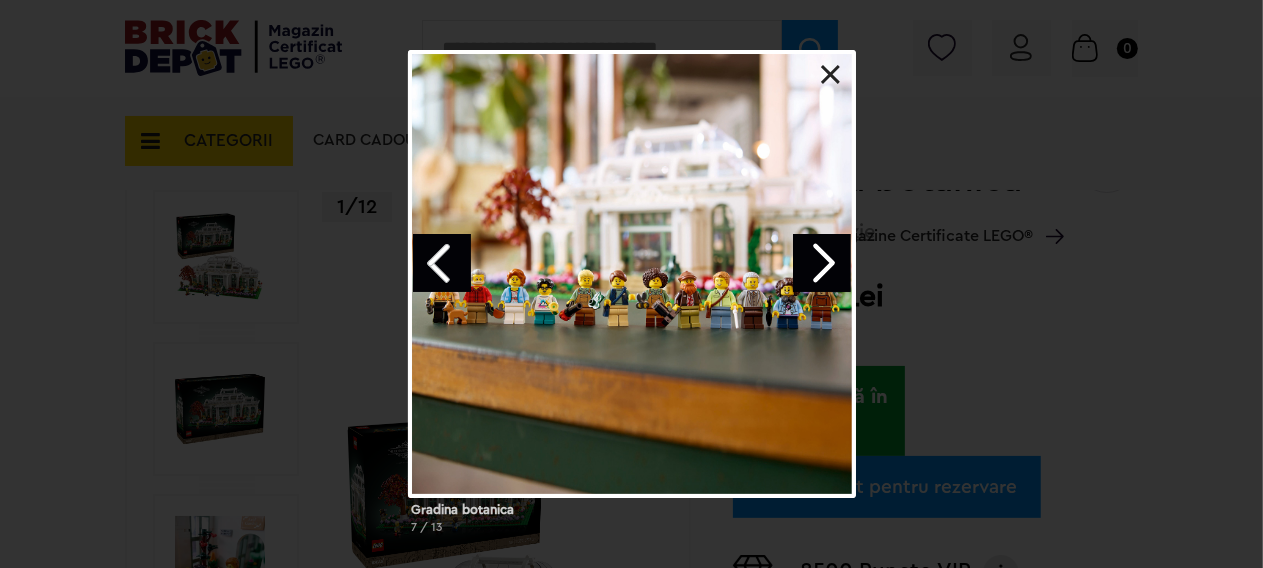 click at bounding box center (831, 75) 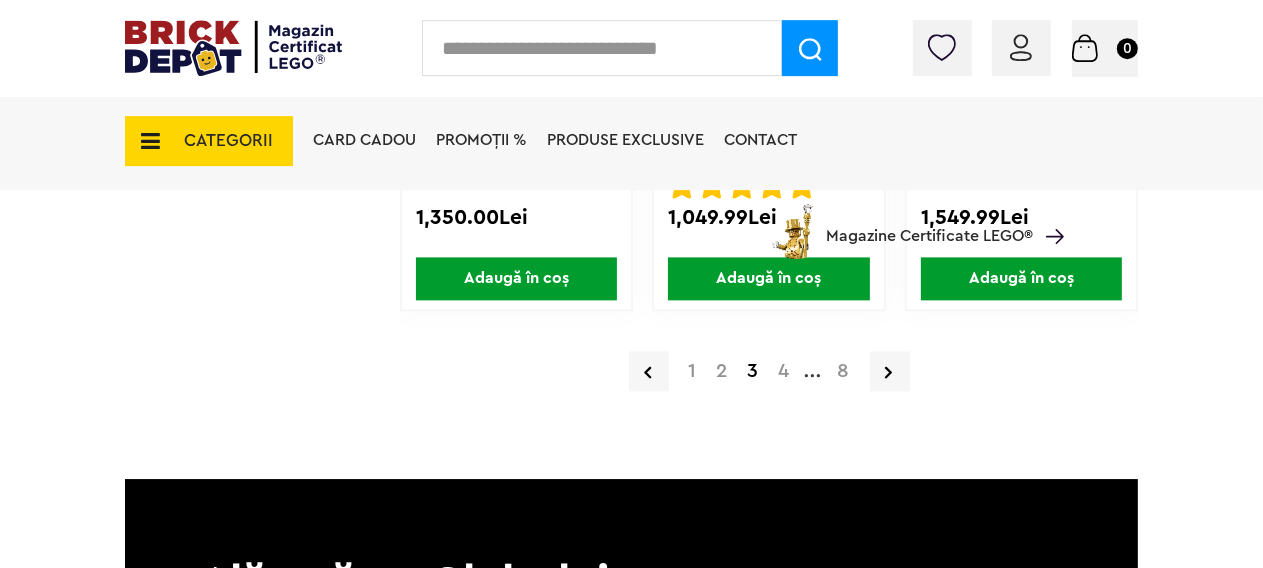scroll, scrollTop: 3696, scrollLeft: 0, axis: vertical 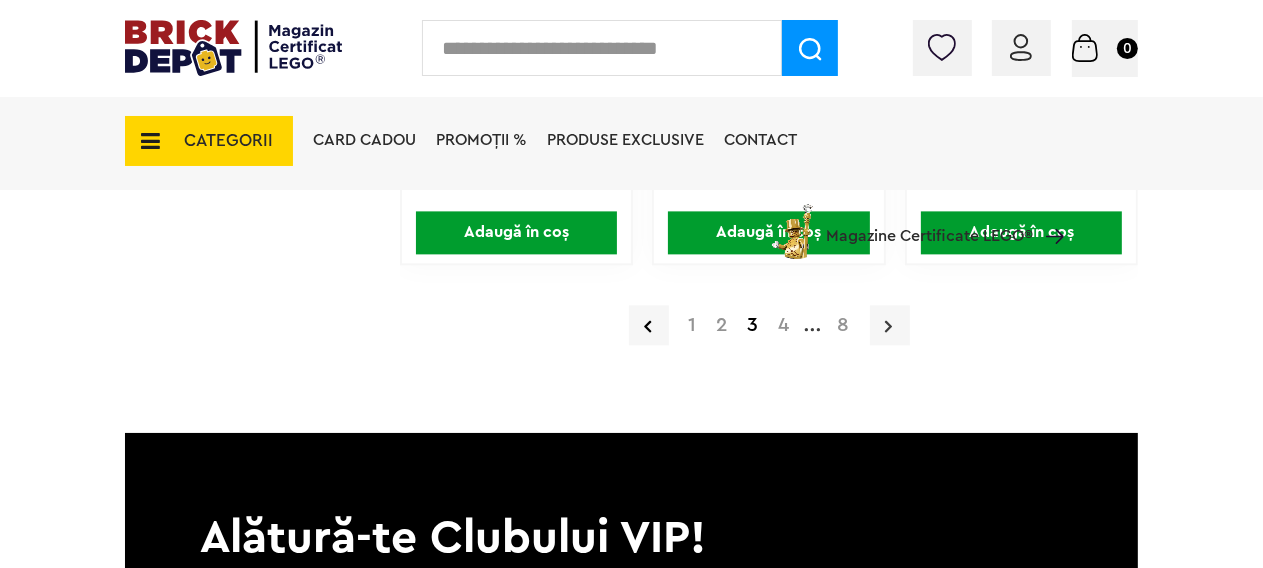 click at bounding box center (890, 325) 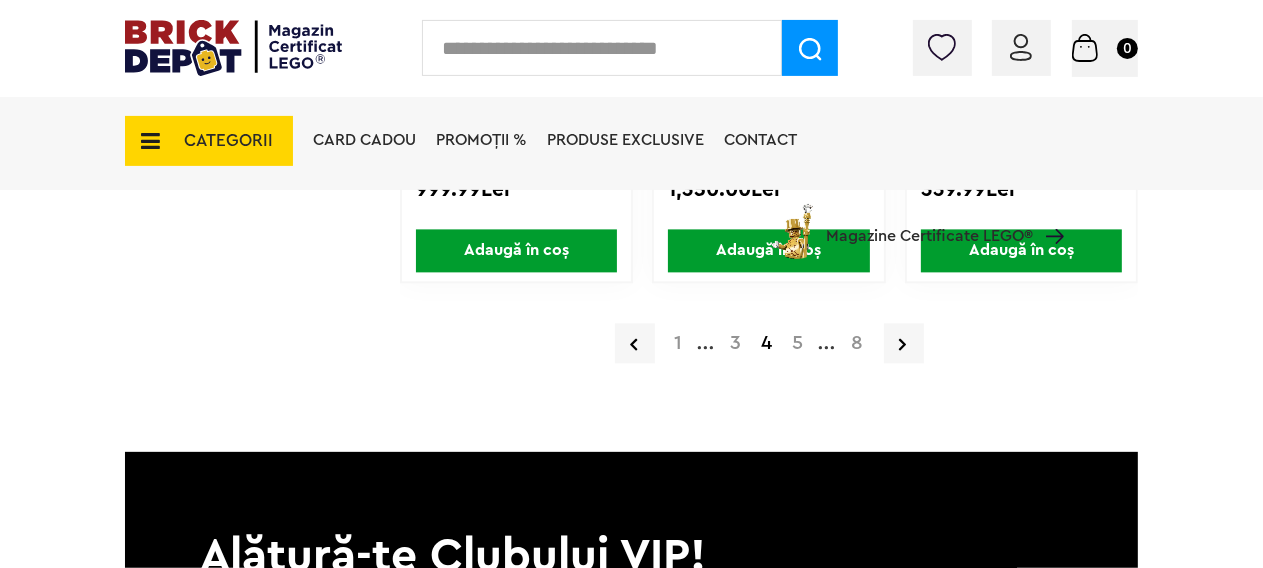 scroll, scrollTop: 3696, scrollLeft: 0, axis: vertical 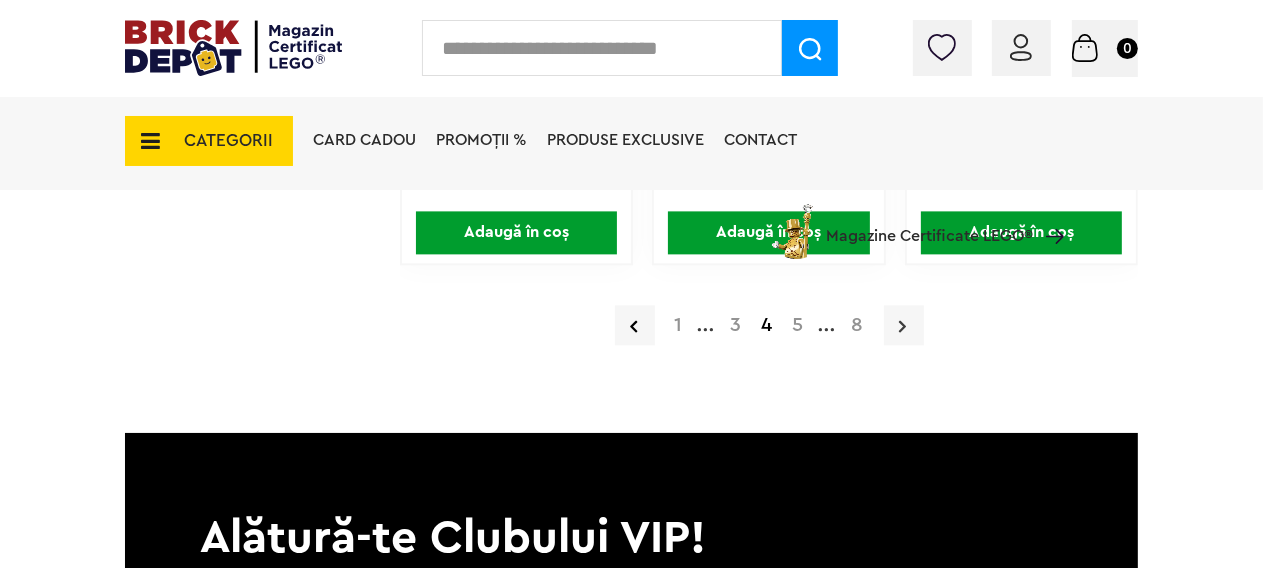 click at bounding box center (903, 326) 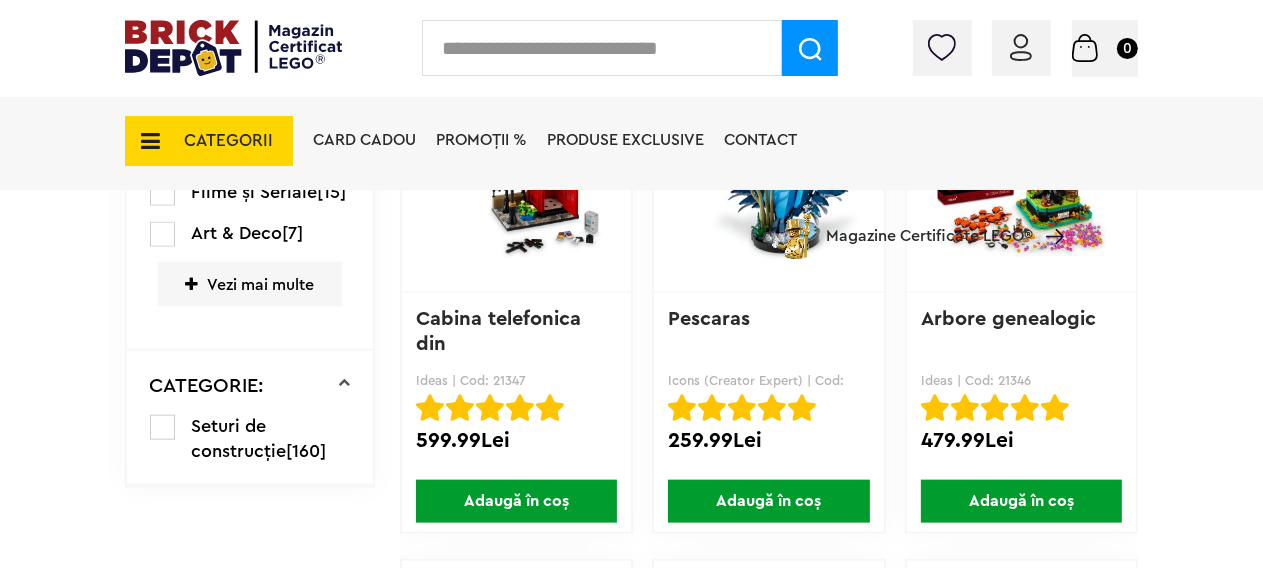 scroll, scrollTop: 1795, scrollLeft: 0, axis: vertical 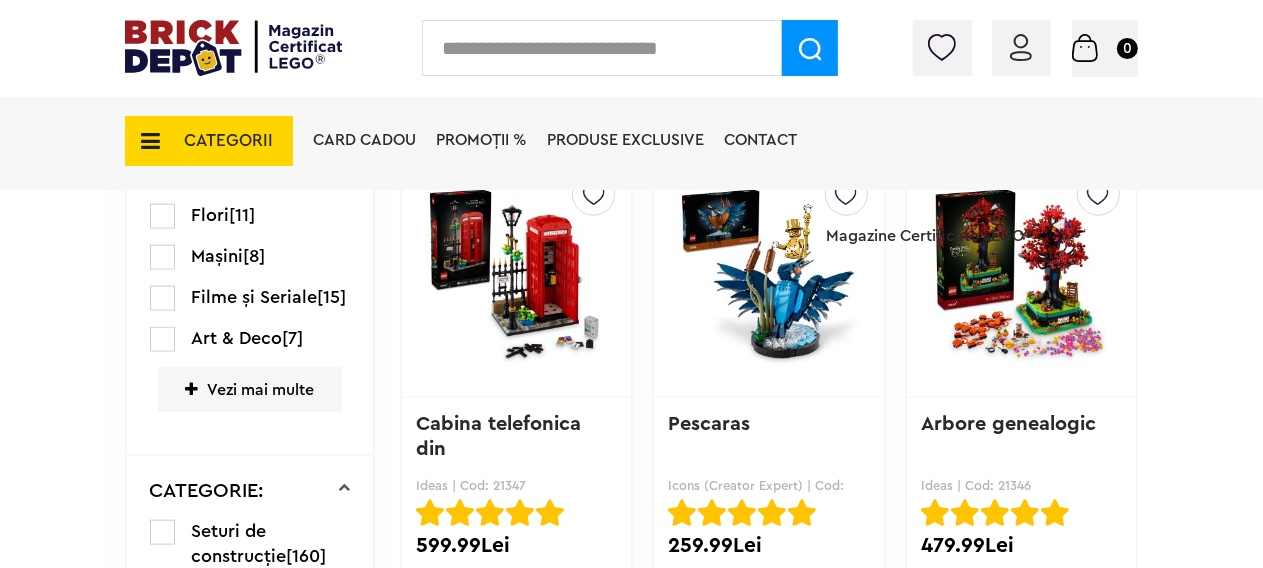 click at bounding box center [1021, 277] 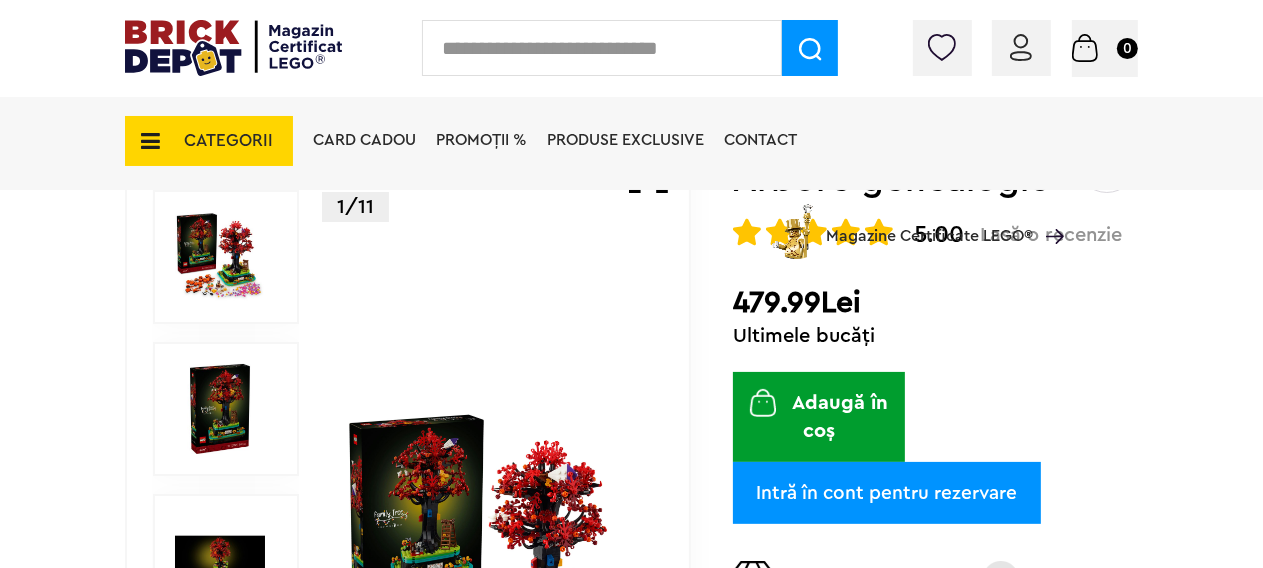 scroll, scrollTop: 211, scrollLeft: 0, axis: vertical 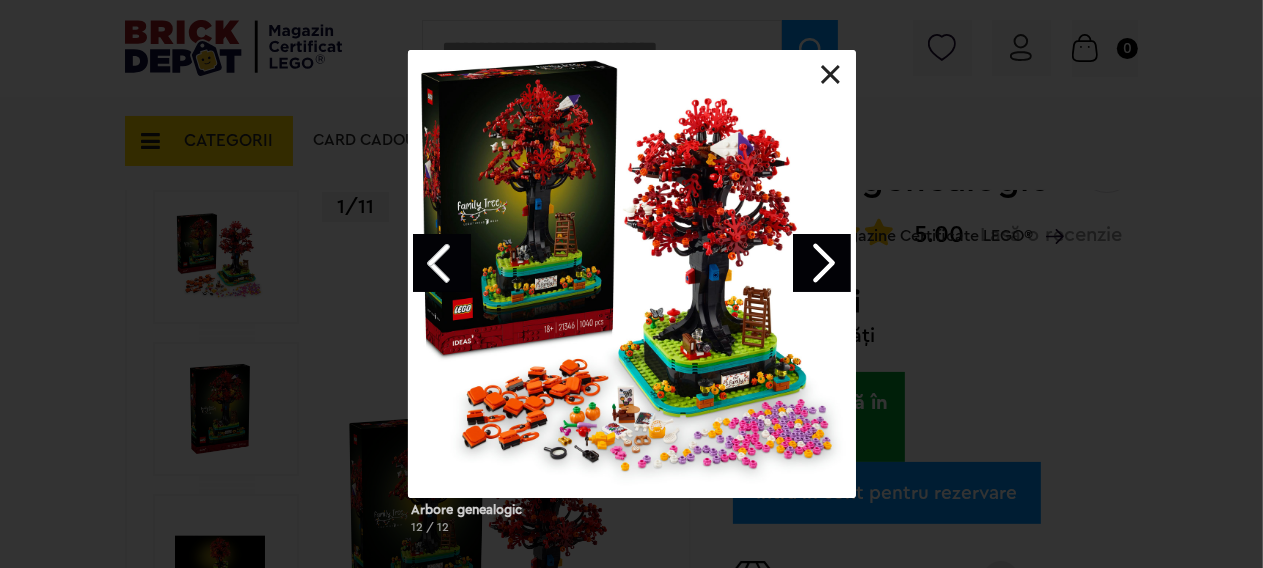 click at bounding box center (822, 263) 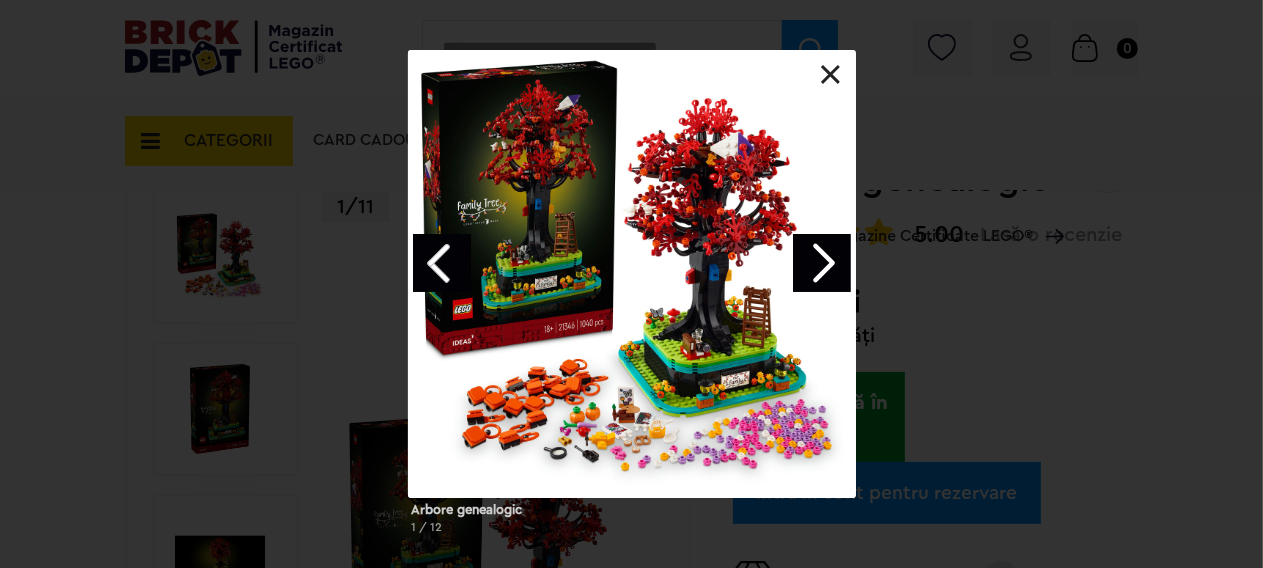 click at bounding box center (822, 263) 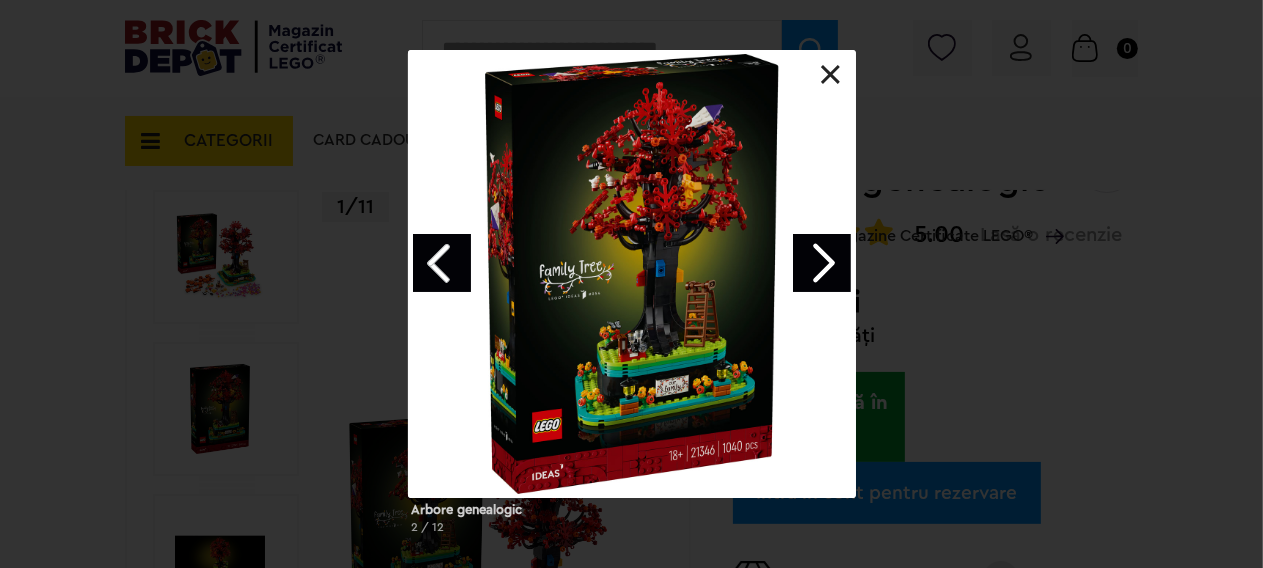 click at bounding box center [822, 263] 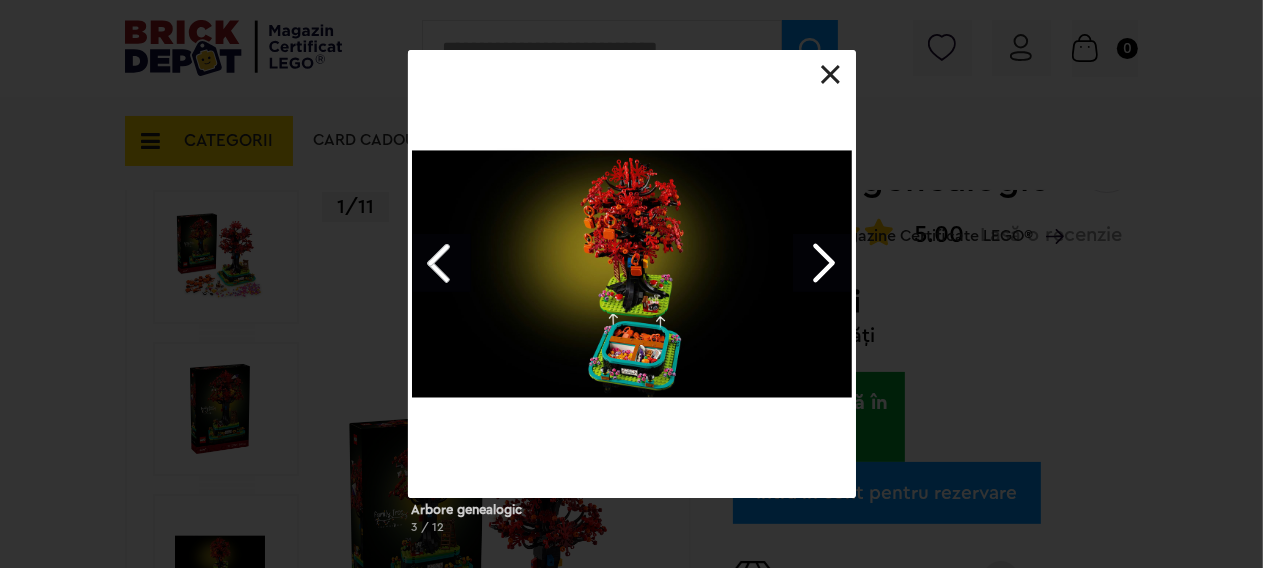 click at bounding box center [822, 263] 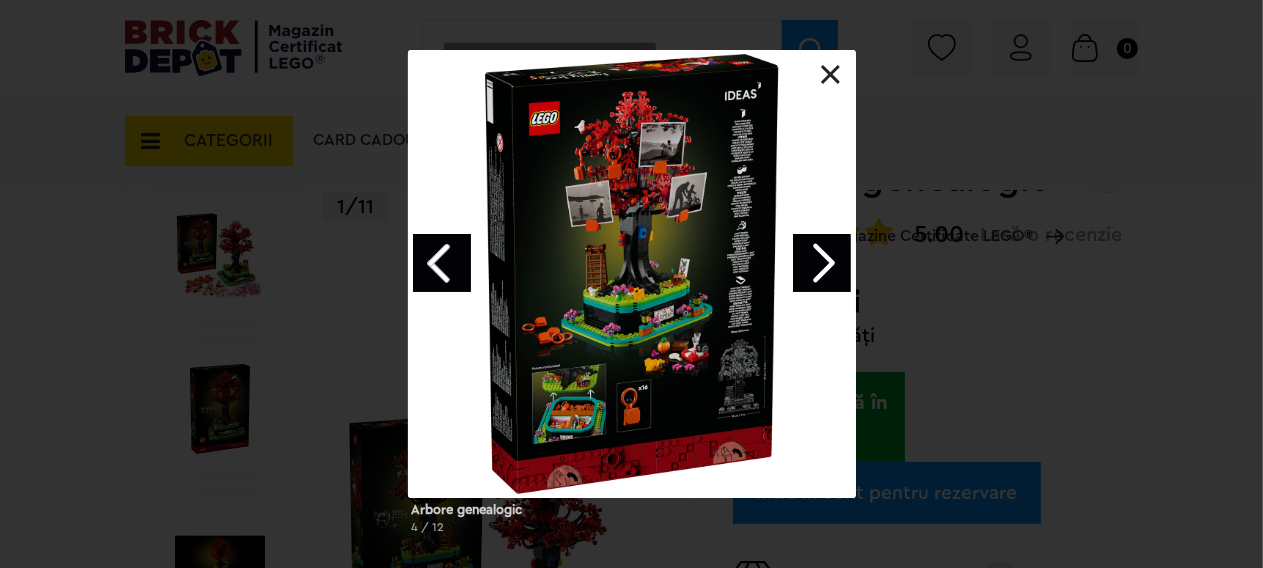click at bounding box center (822, 263) 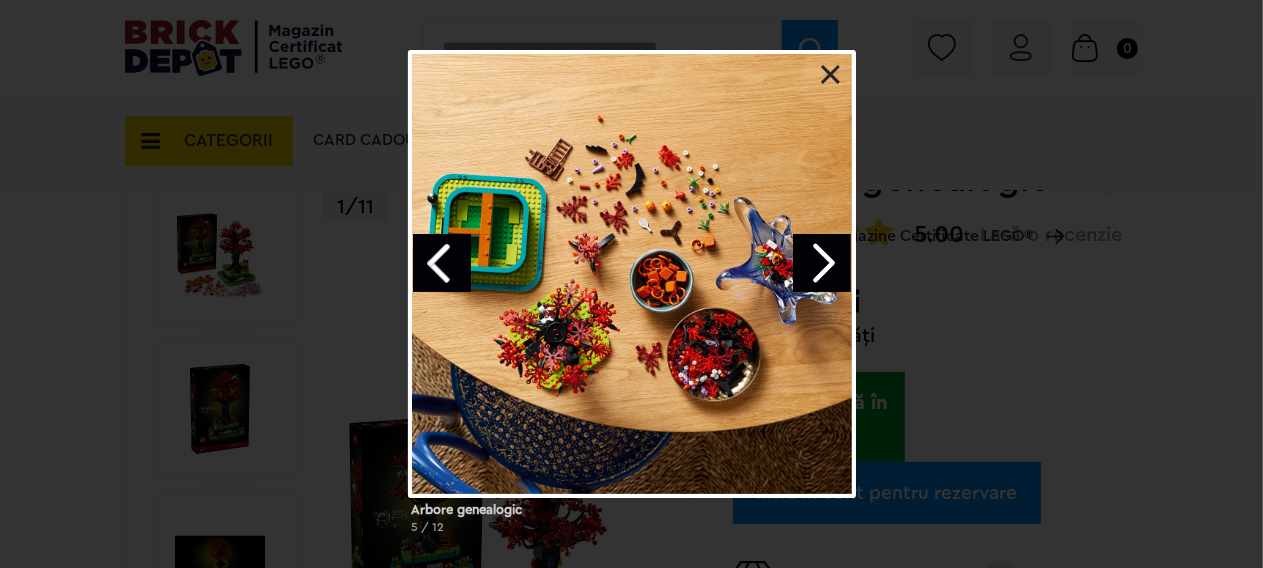 click at bounding box center [822, 263] 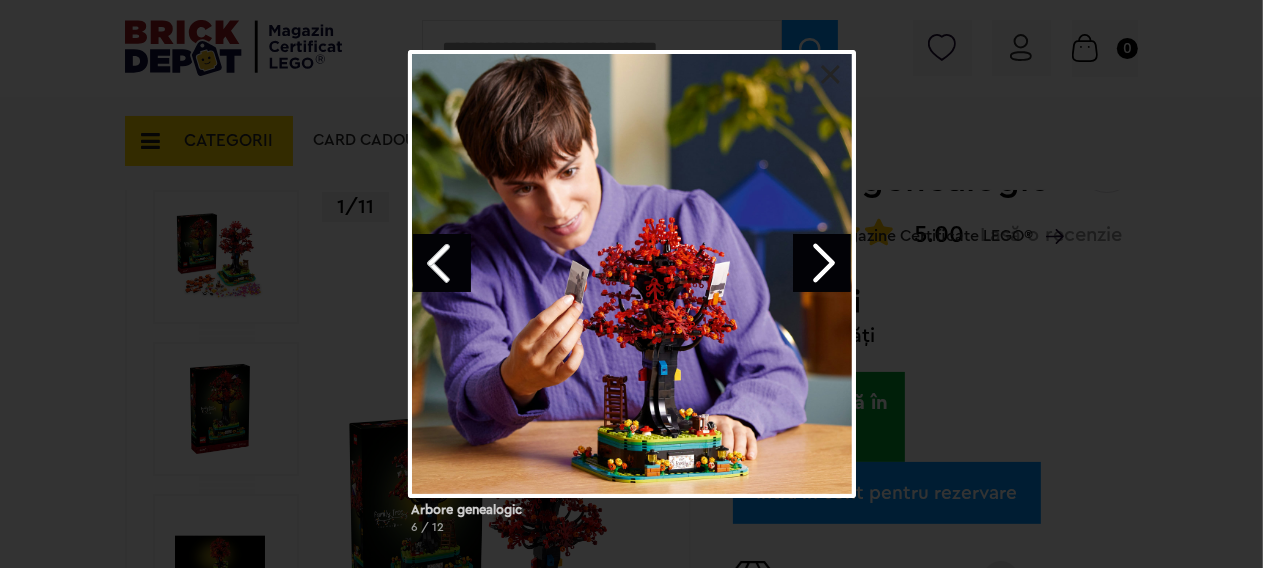click at bounding box center [822, 263] 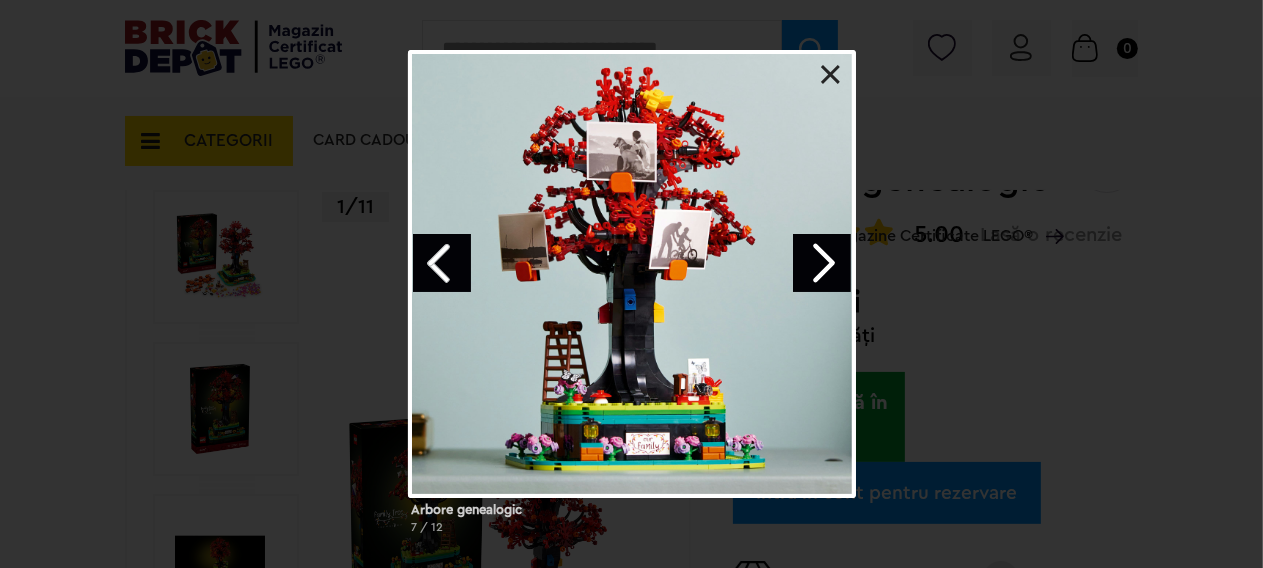 click at bounding box center [831, 75] 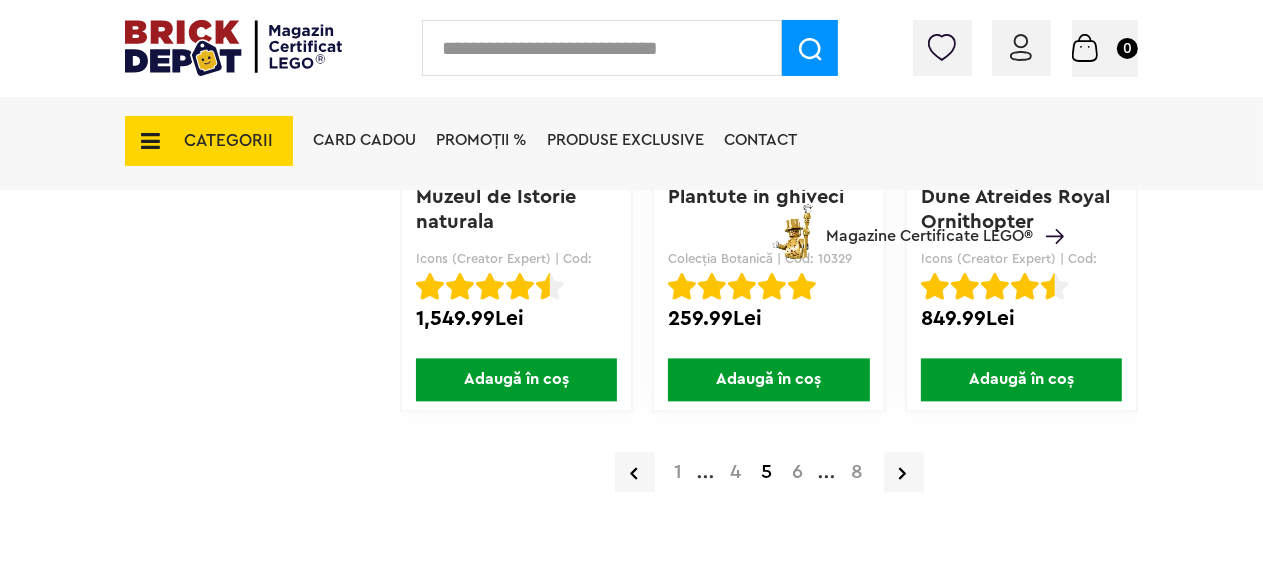 scroll, scrollTop: 3590, scrollLeft: 0, axis: vertical 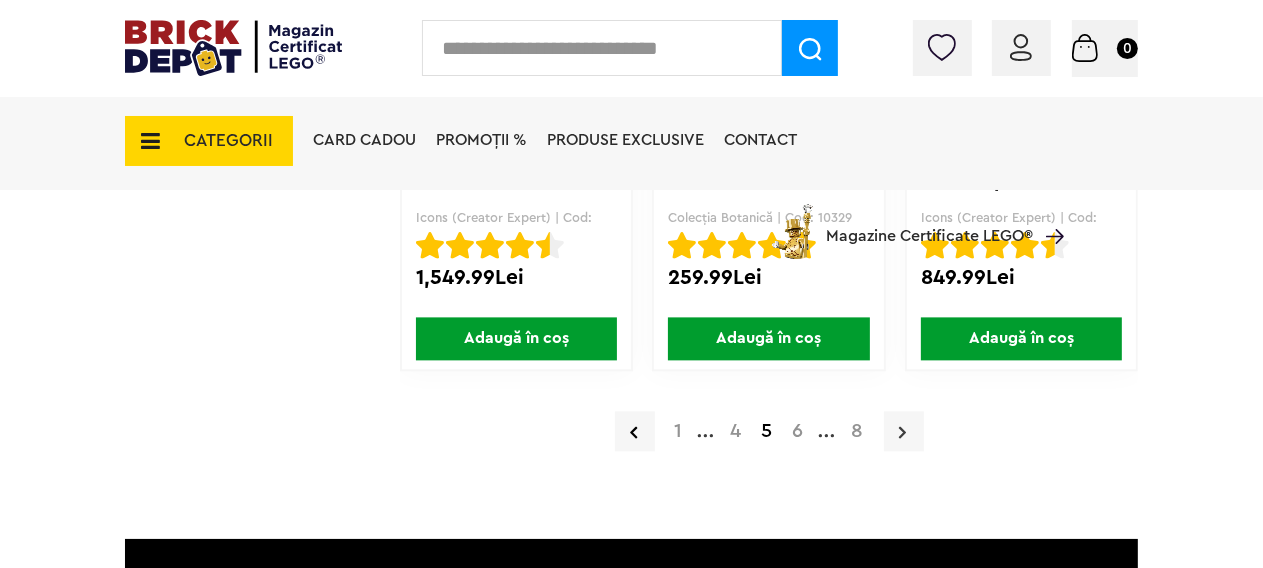 click at bounding box center [903, 432] 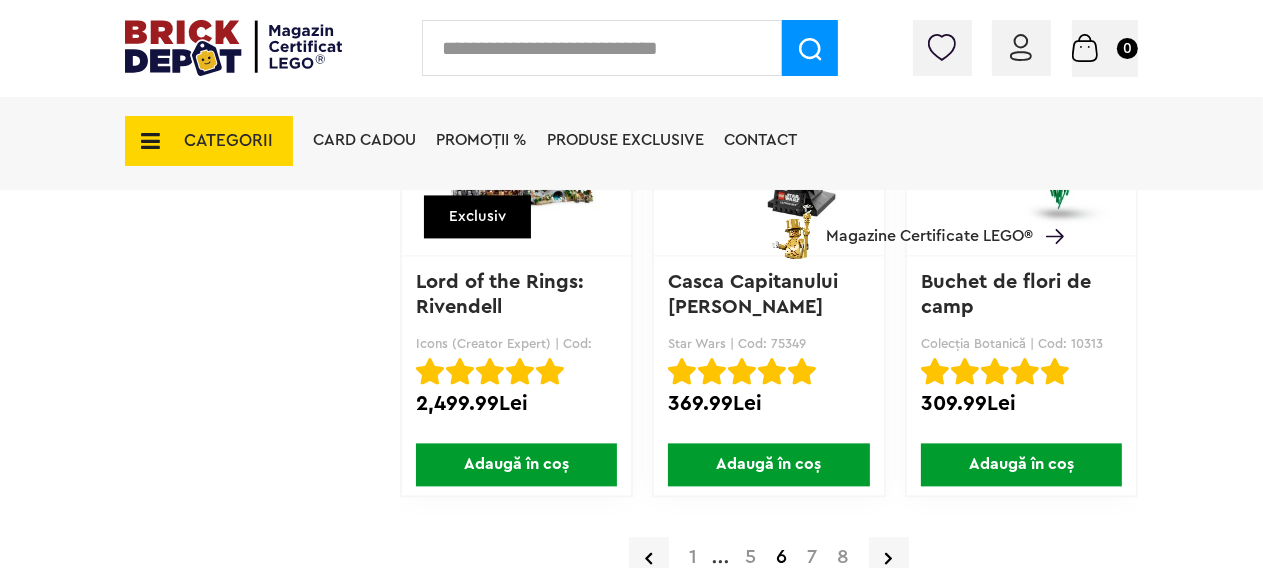 scroll, scrollTop: 3696, scrollLeft: 0, axis: vertical 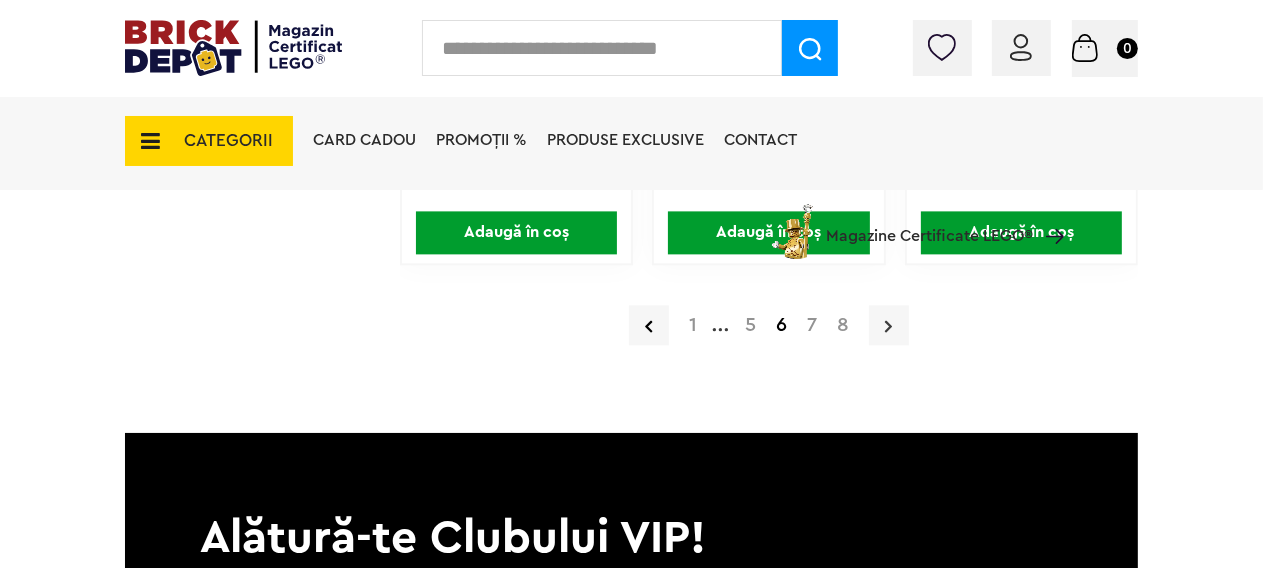 click at bounding box center [889, 325] 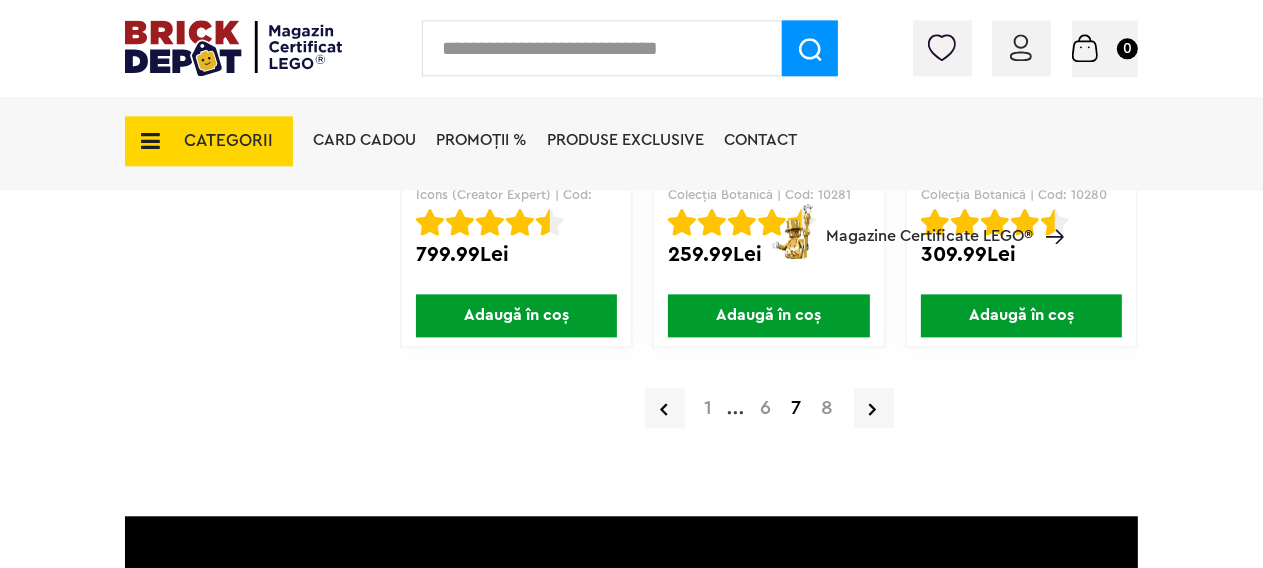 scroll, scrollTop: 3696, scrollLeft: 0, axis: vertical 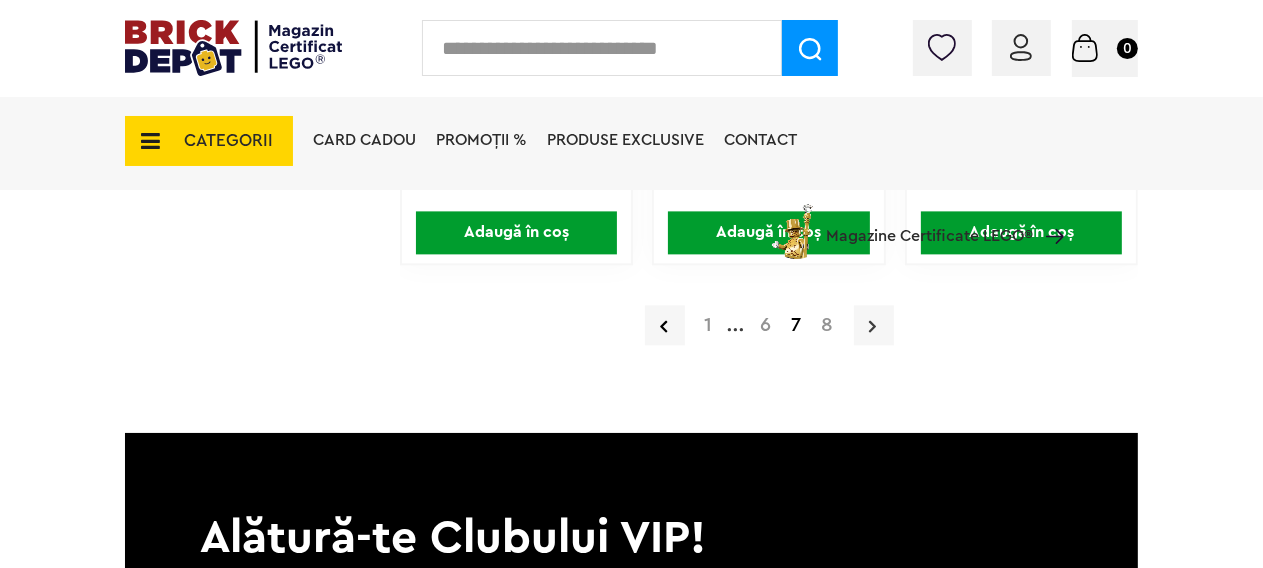 click at bounding box center (873, 326) 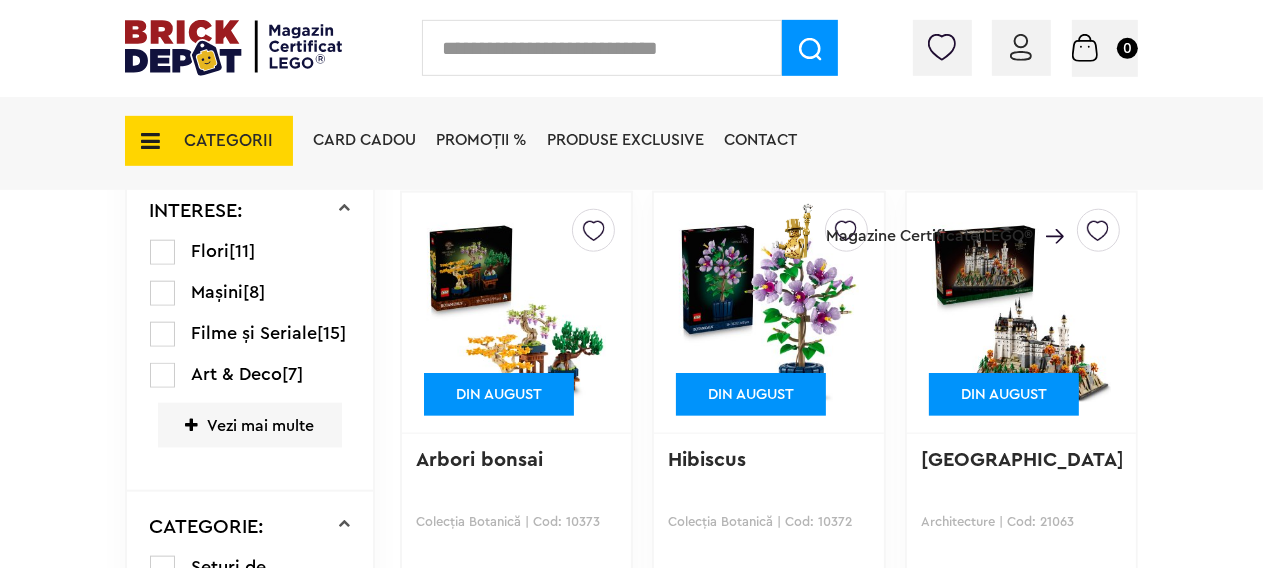 scroll, scrollTop: 1795, scrollLeft: 0, axis: vertical 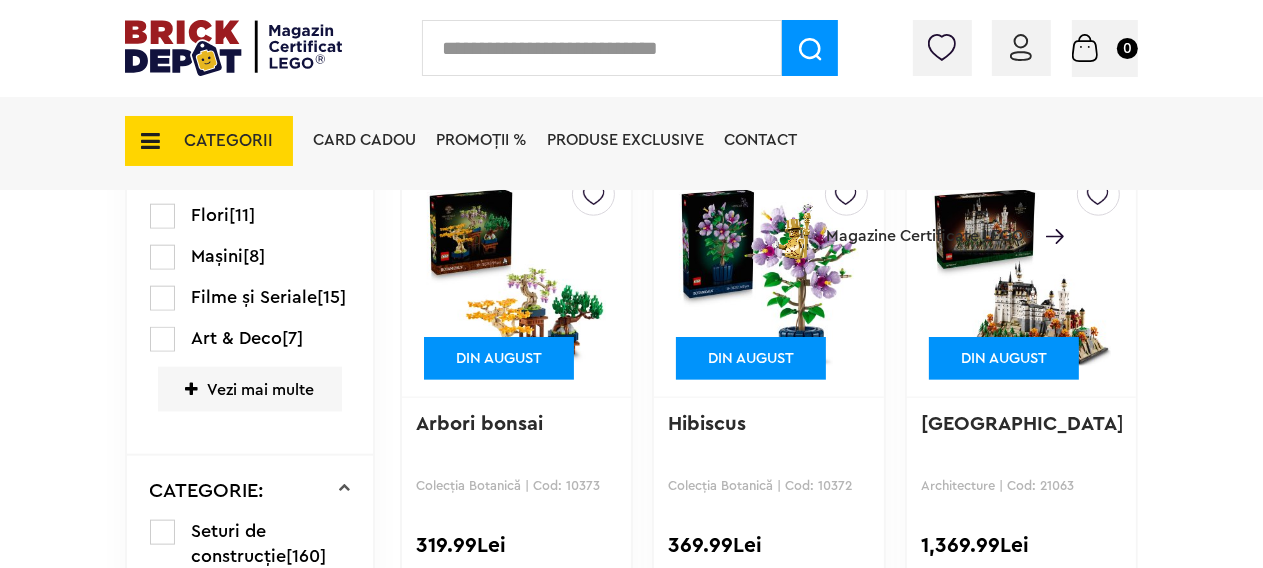 click at bounding box center [768, 277] 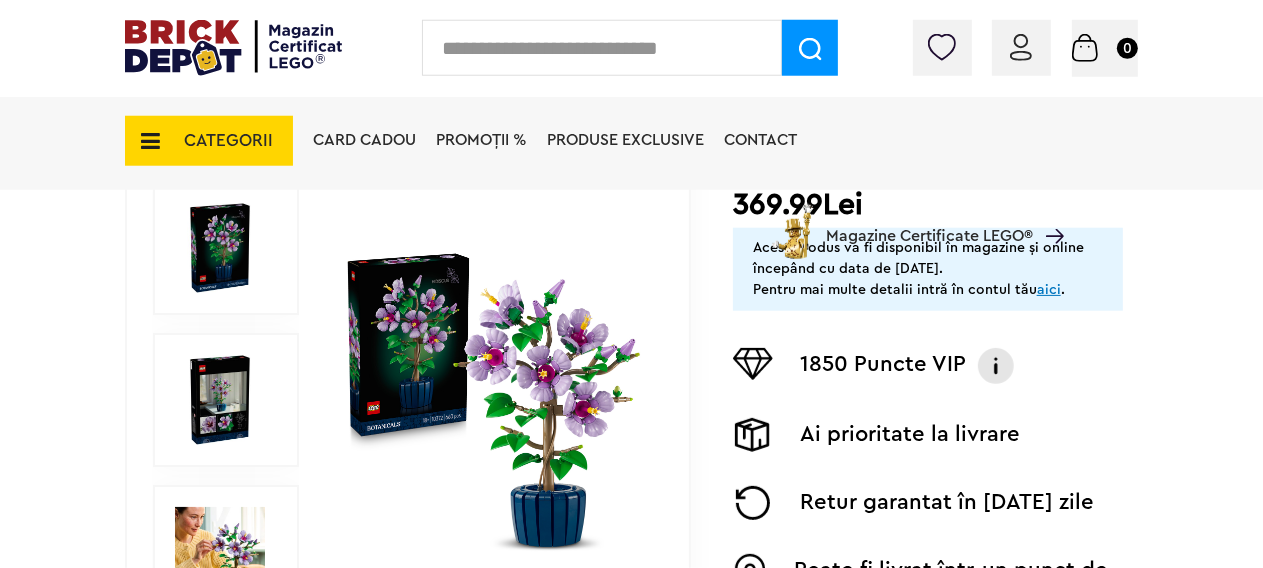 scroll, scrollTop: 422, scrollLeft: 0, axis: vertical 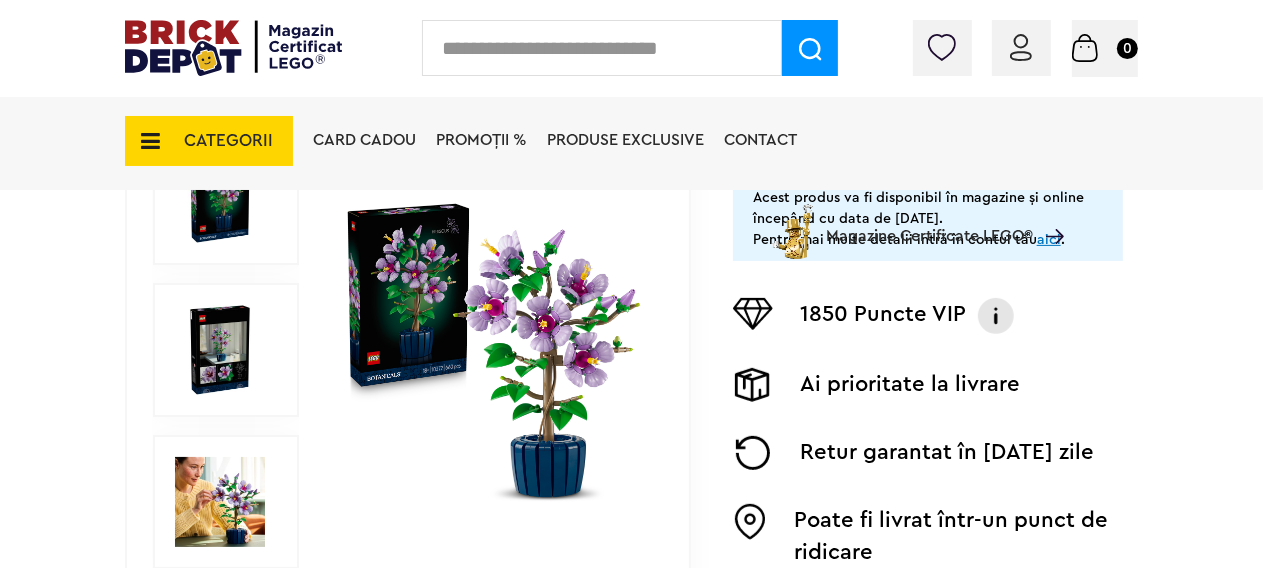 click at bounding box center (996, 316) 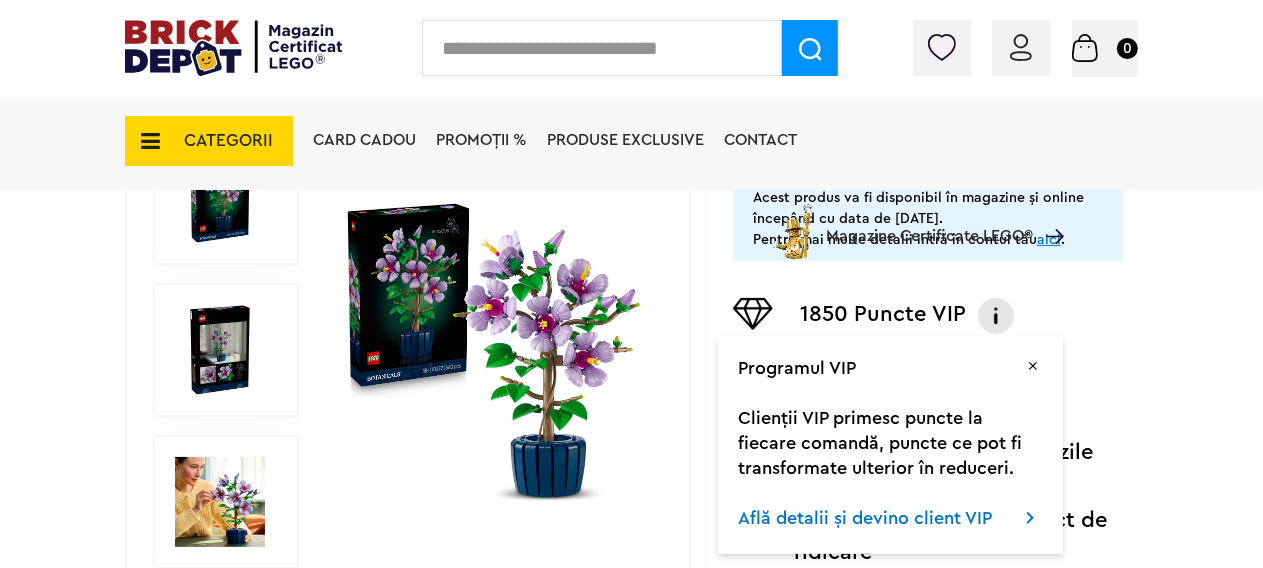 scroll, scrollTop: 528, scrollLeft: 0, axis: vertical 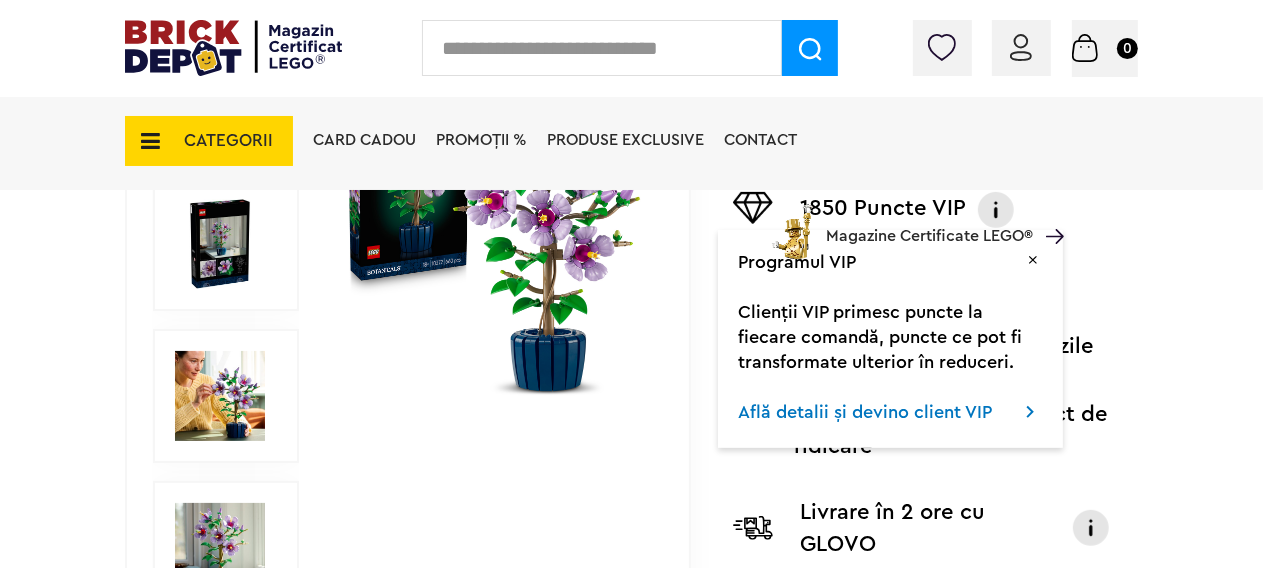 click on "1/10" at bounding box center [494, 244] 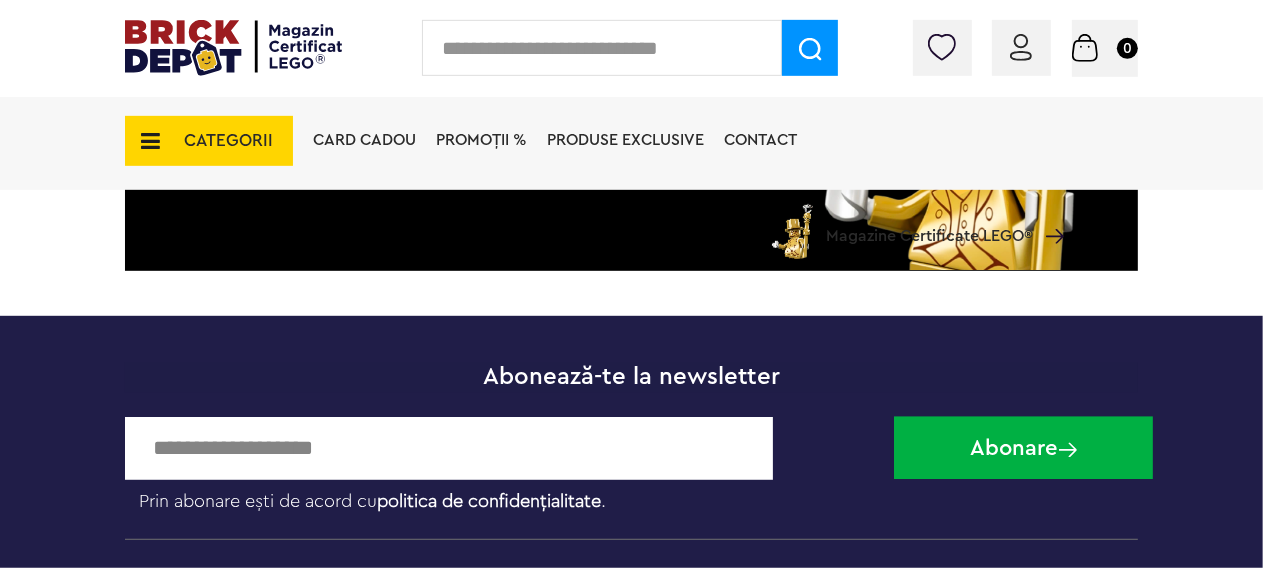 scroll, scrollTop: 3379, scrollLeft: 0, axis: vertical 